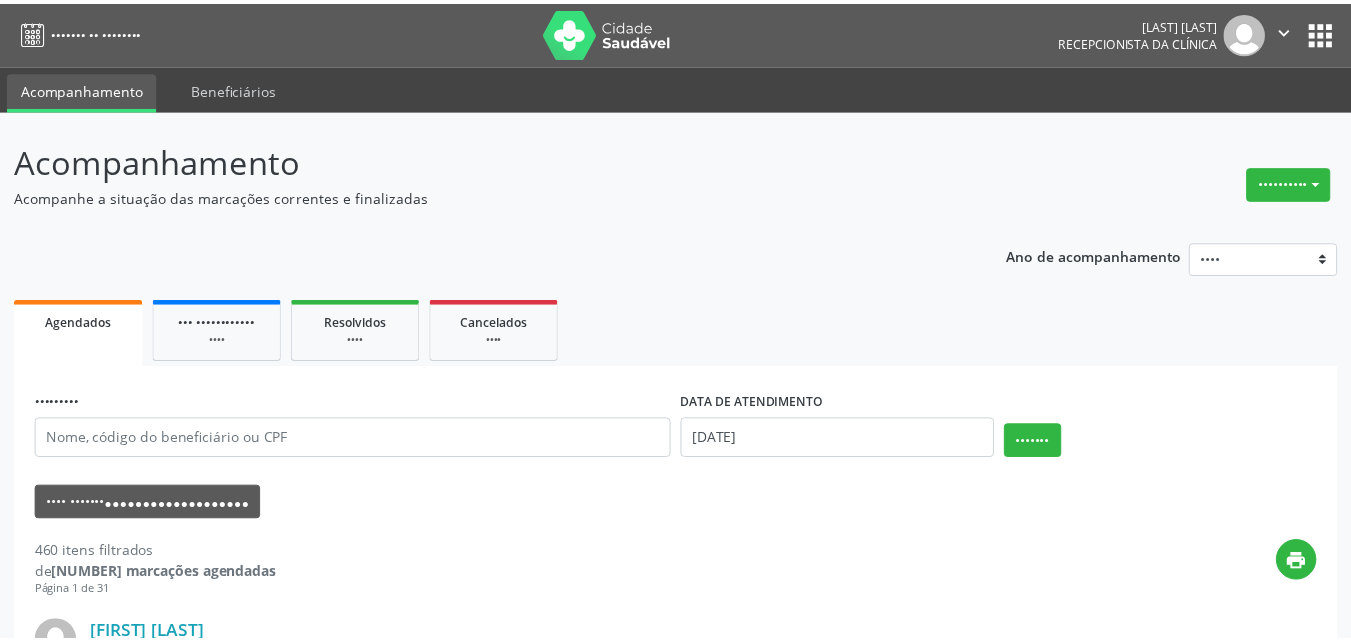 scroll, scrollTop: 0, scrollLeft: 0, axis: both 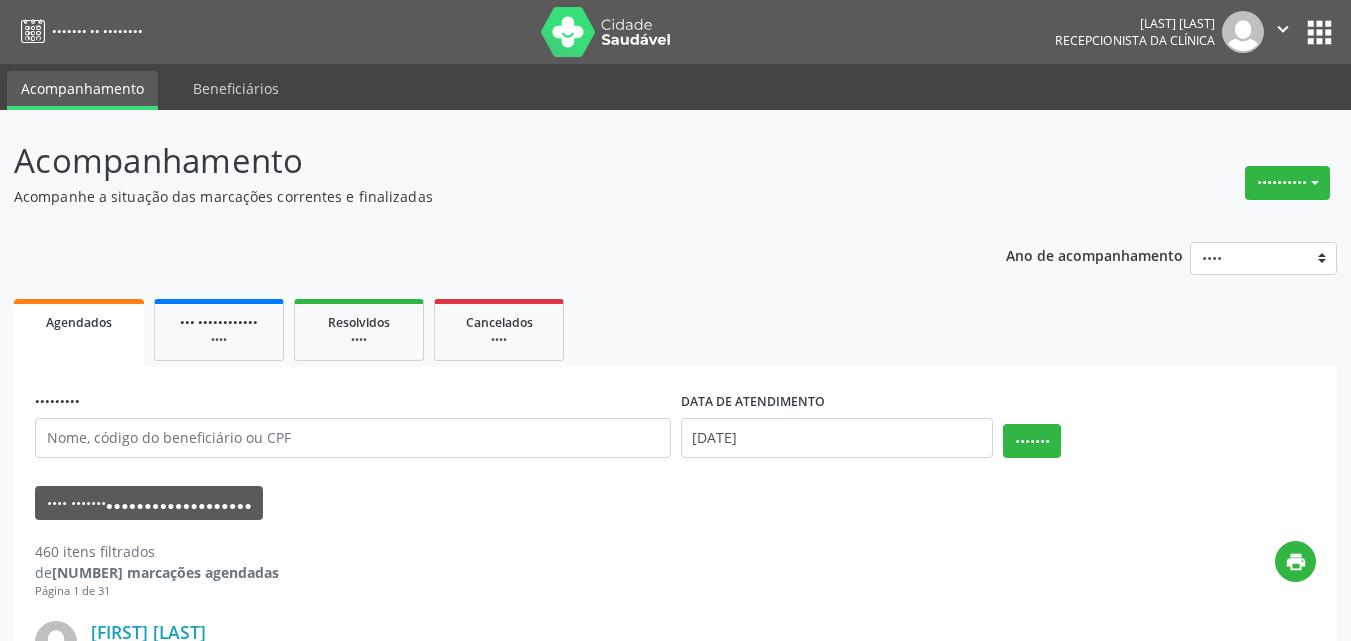 drag, startPoint x: 1293, startPoint y: 184, endPoint x: 1263, endPoint y: 225, distance: 50.803543 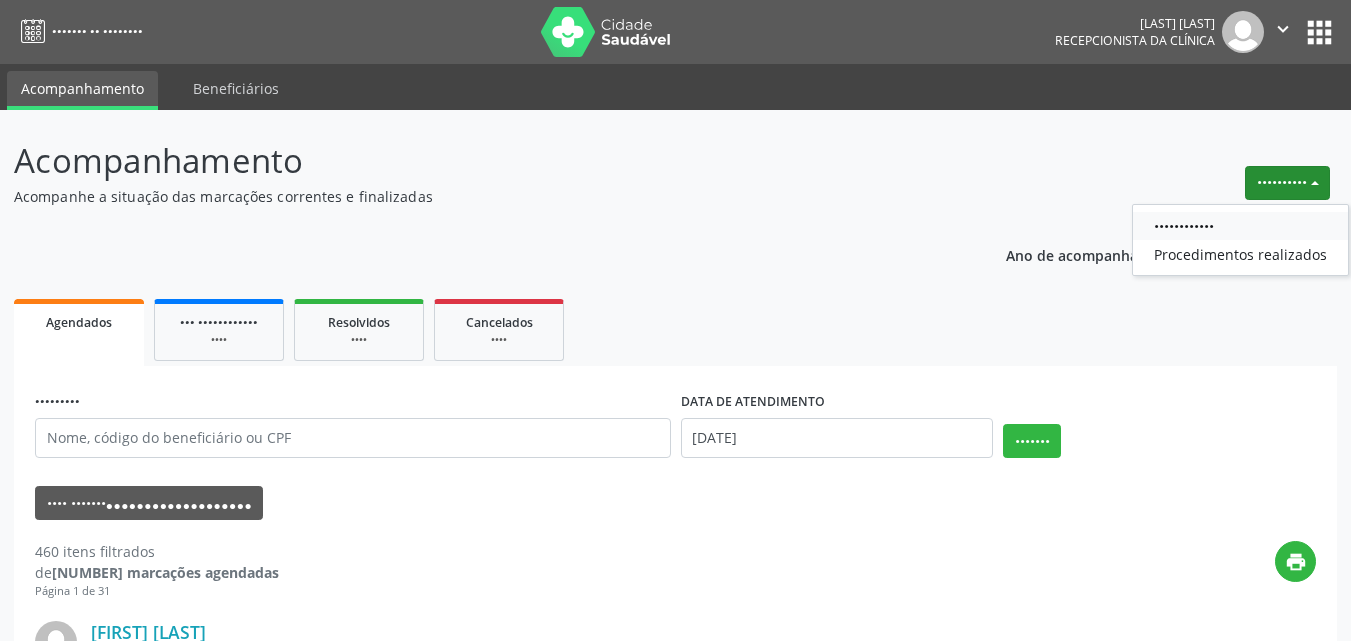 click on "••••••••••••" at bounding box center (1240, 226) 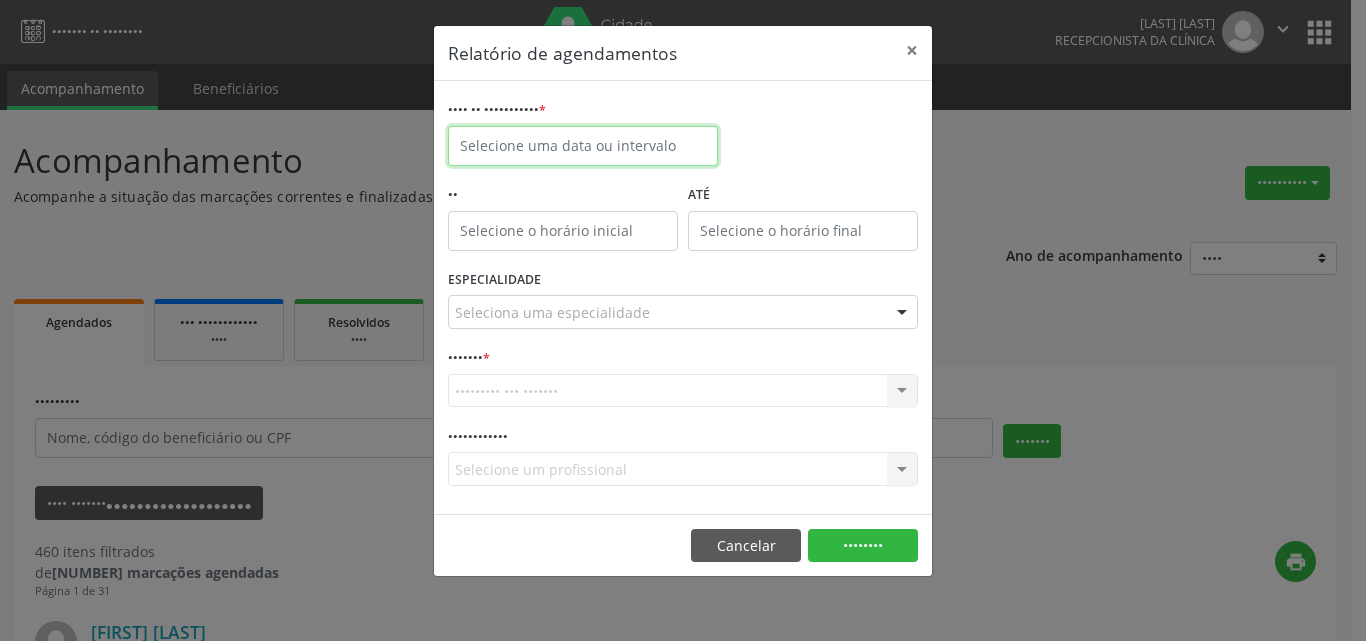 click at bounding box center [583, 146] 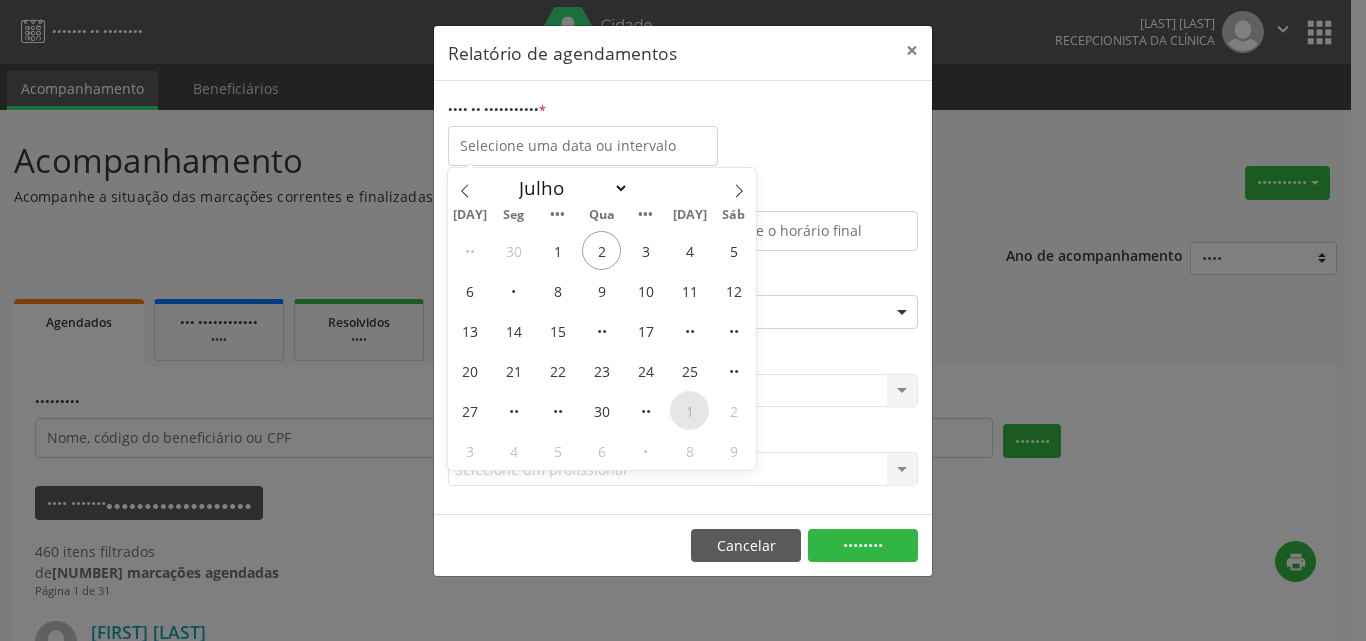 click on "1" at bounding box center [689, 410] 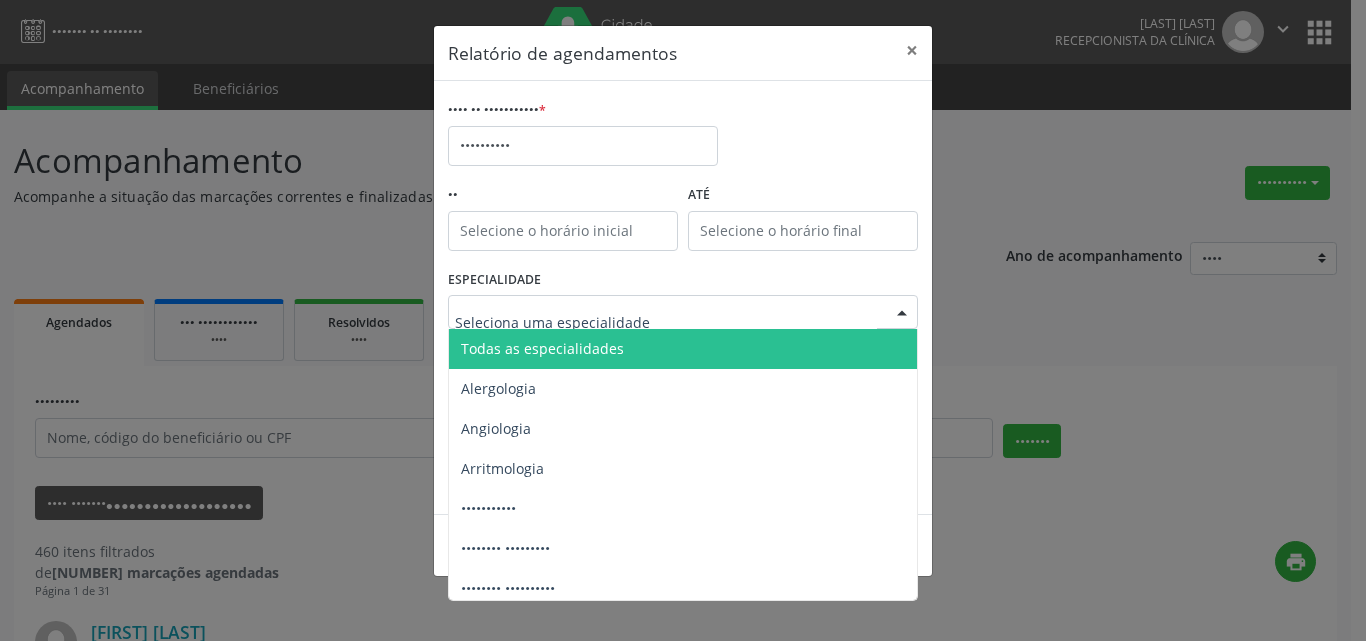 click on "Todas as especialidades" at bounding box center [684, 349] 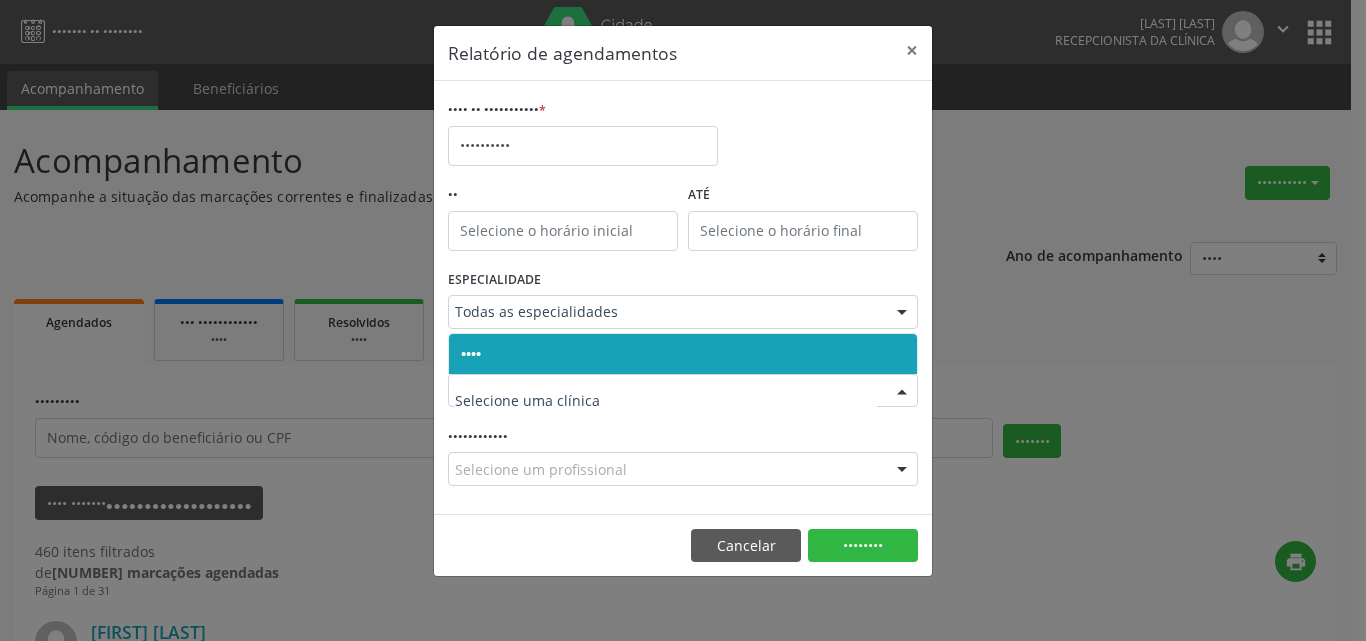click on "••••" at bounding box center (471, 353) 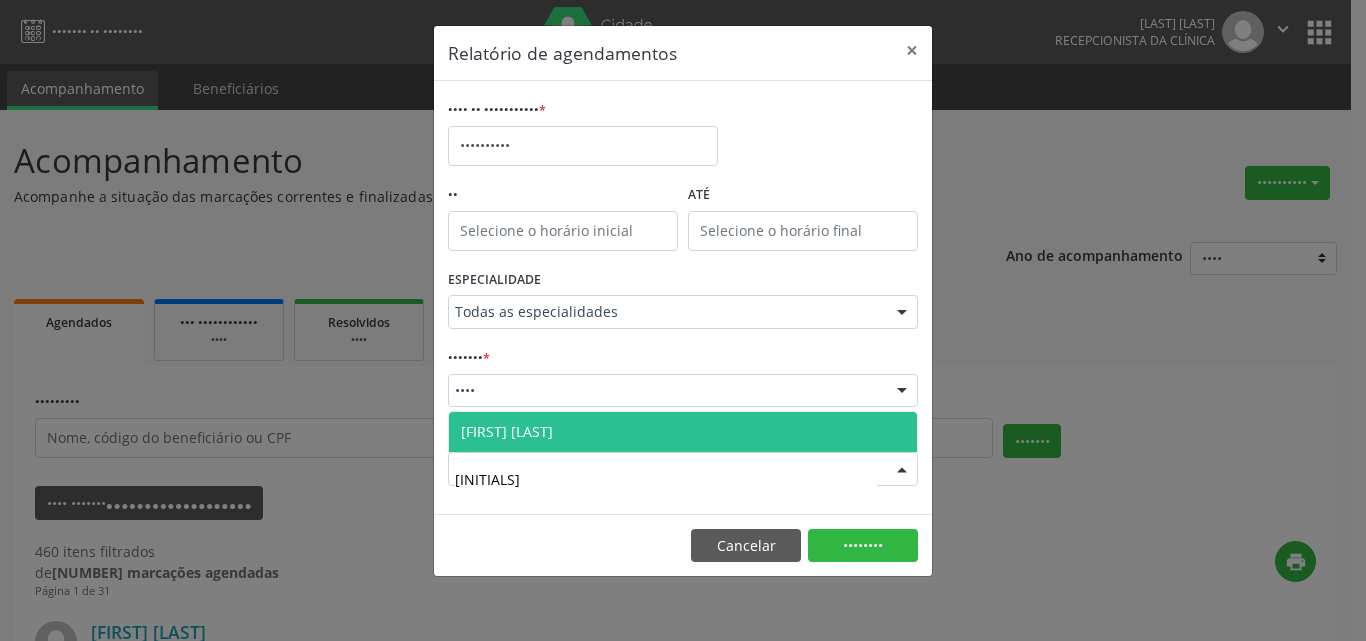 click on "[FIRST] [LAST]" at bounding box center [683, 432] 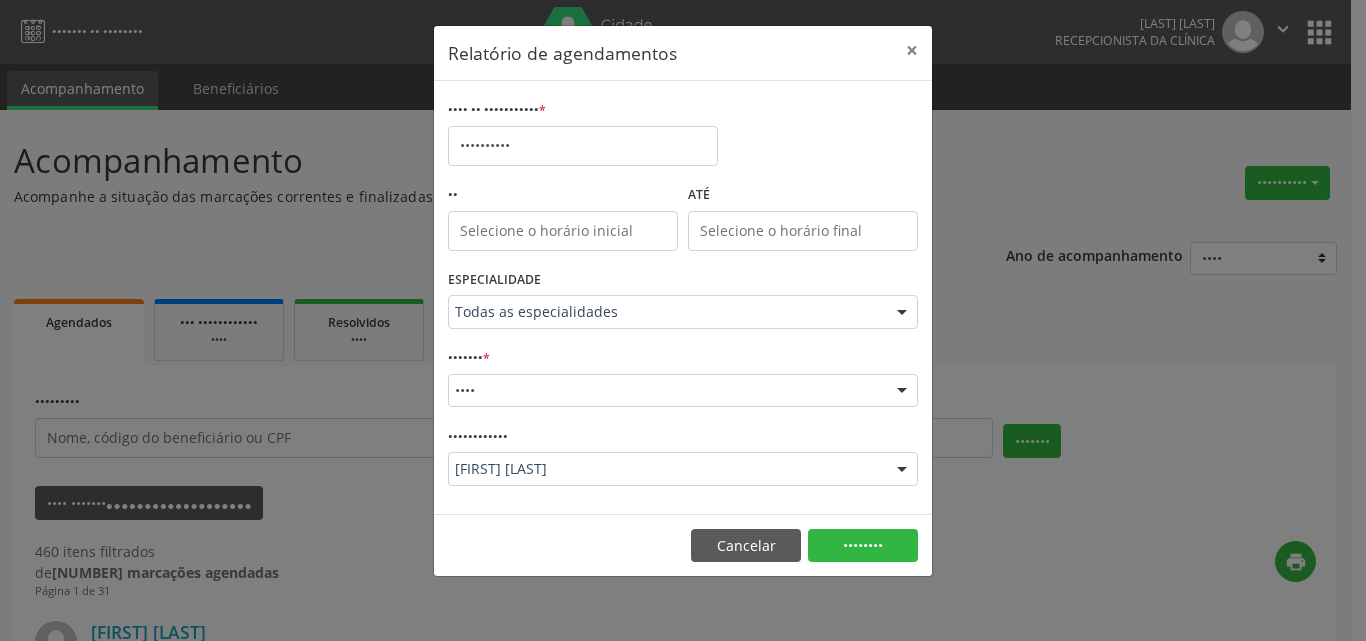 click on "Cancelar Imprimir" at bounding box center [683, 545] 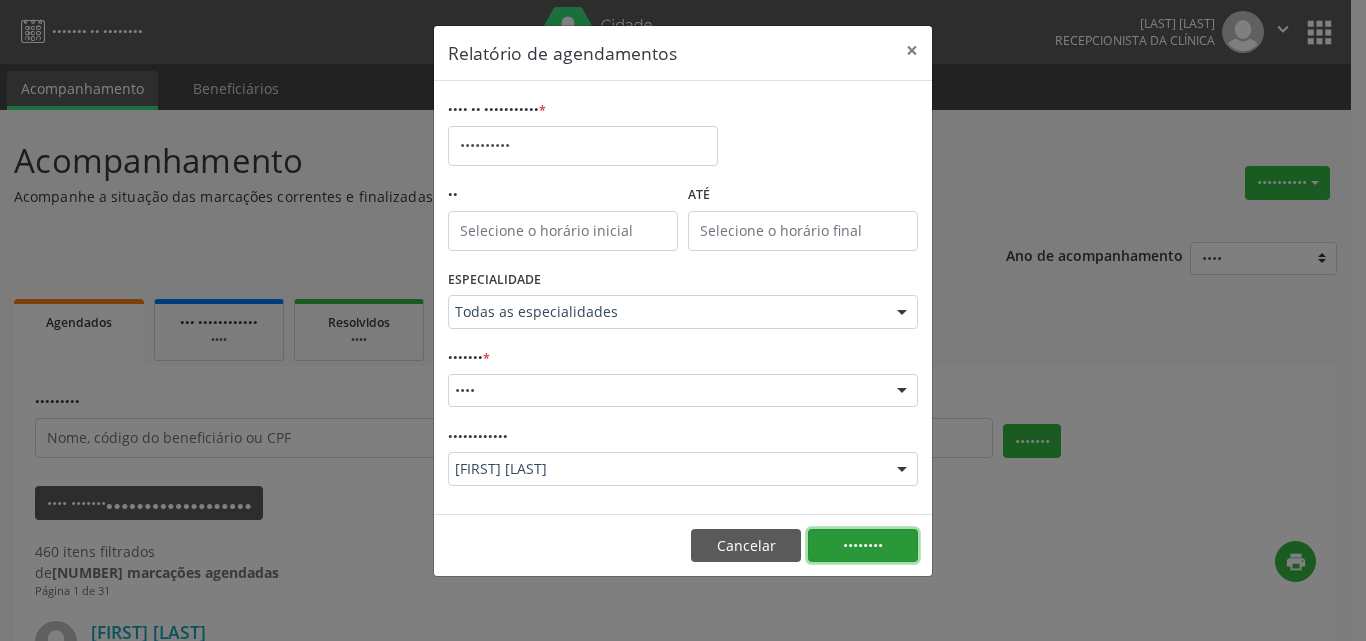 click on "••••••••" at bounding box center (863, 546) 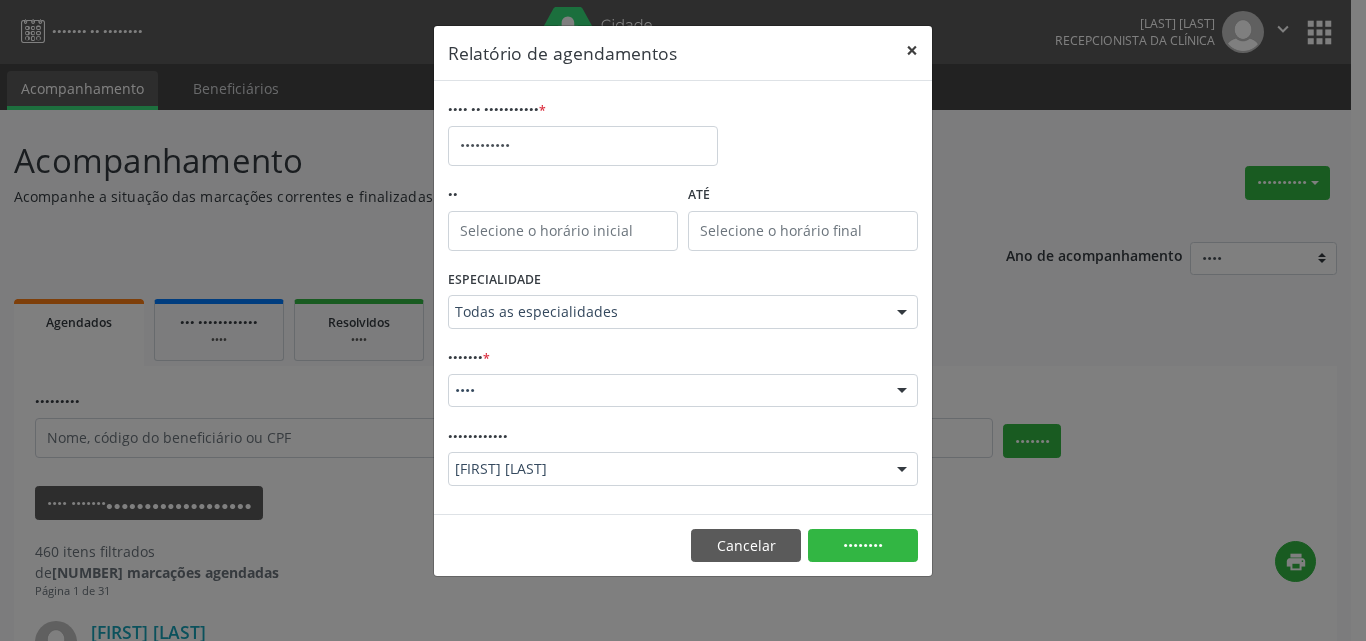 click on "×" at bounding box center (912, 50) 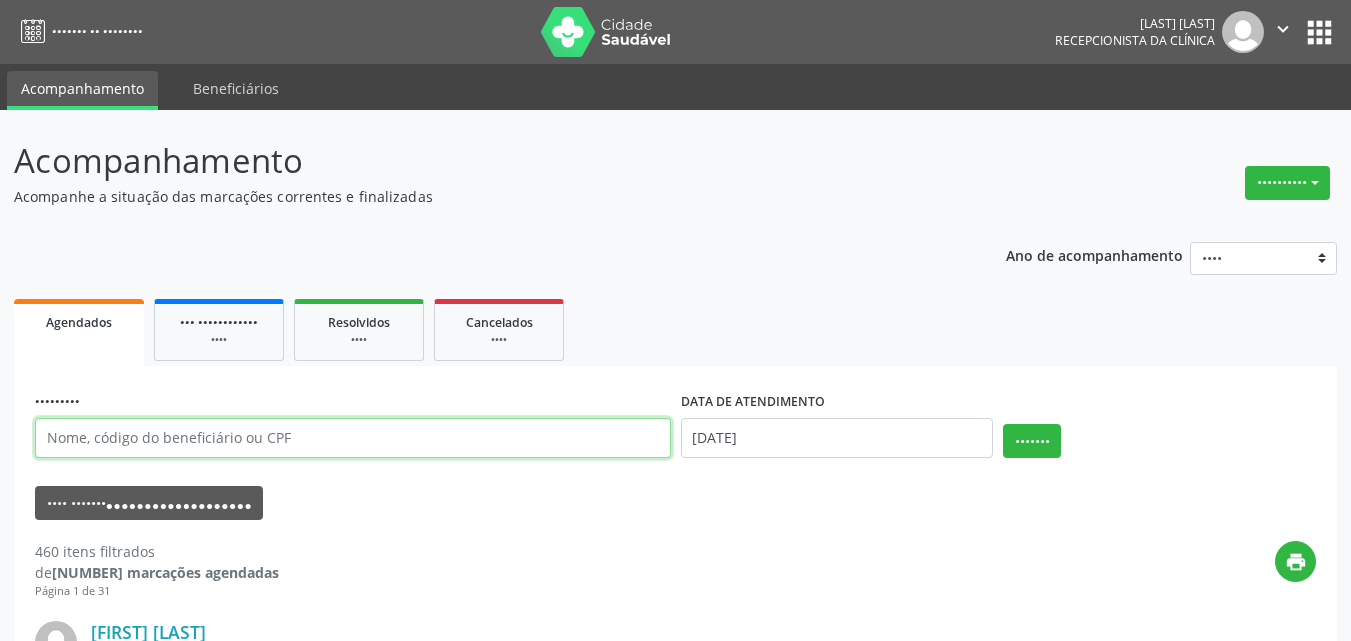 click at bounding box center [353, 438] 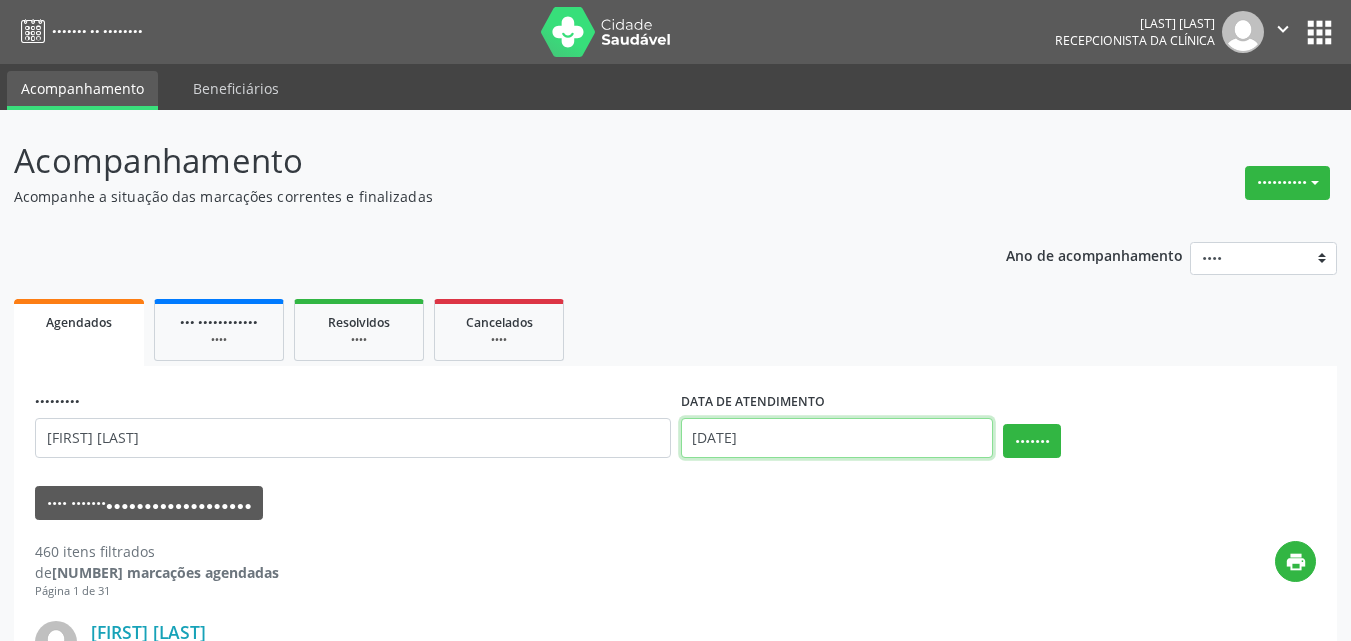 click on "[DATE]" at bounding box center (837, 438) 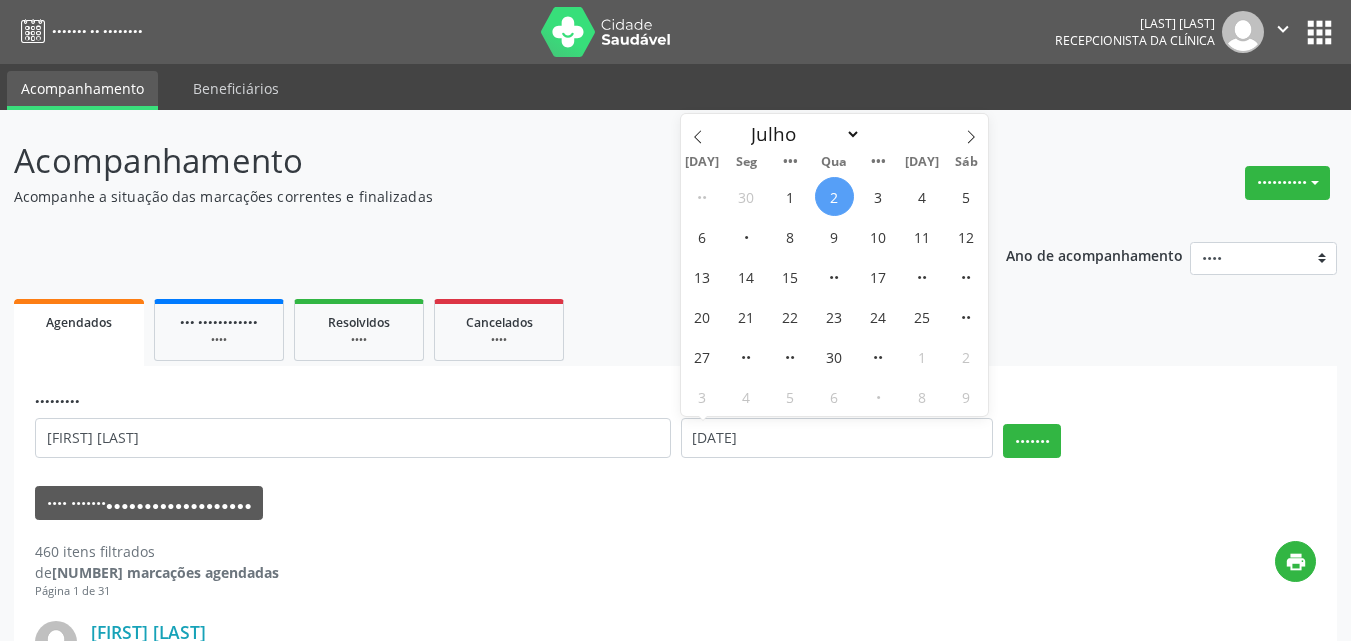 click on "2" at bounding box center [834, 196] 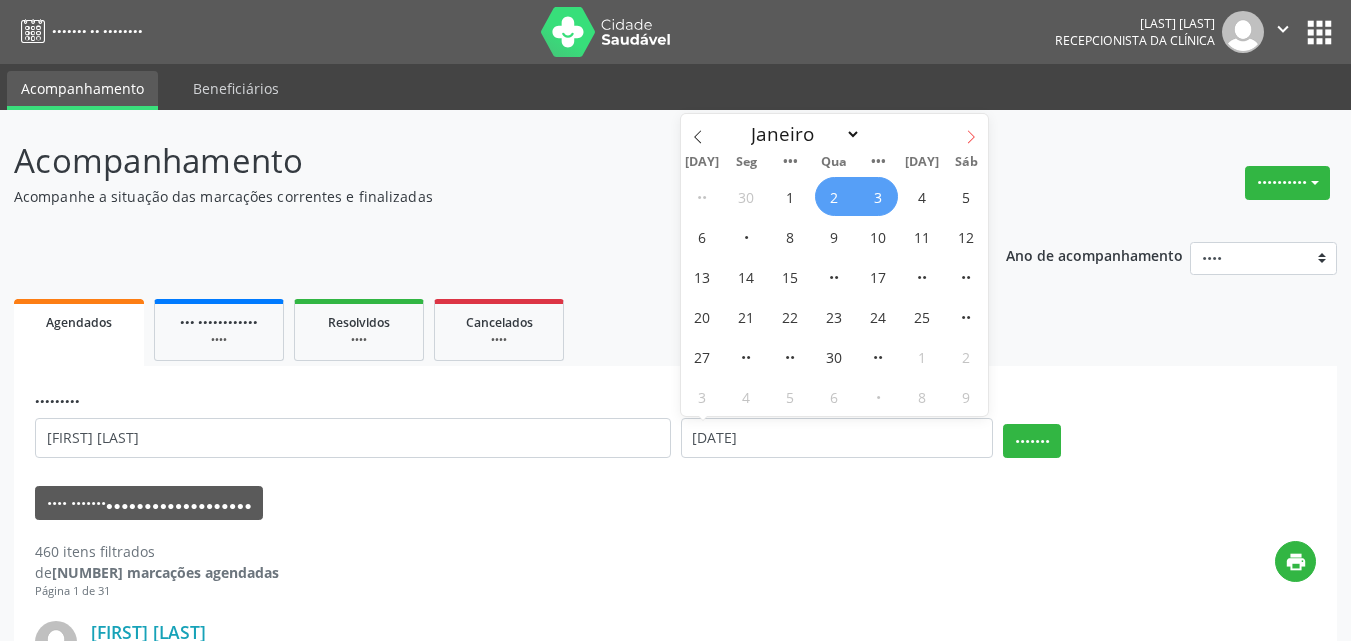 click at bounding box center (971, 131) 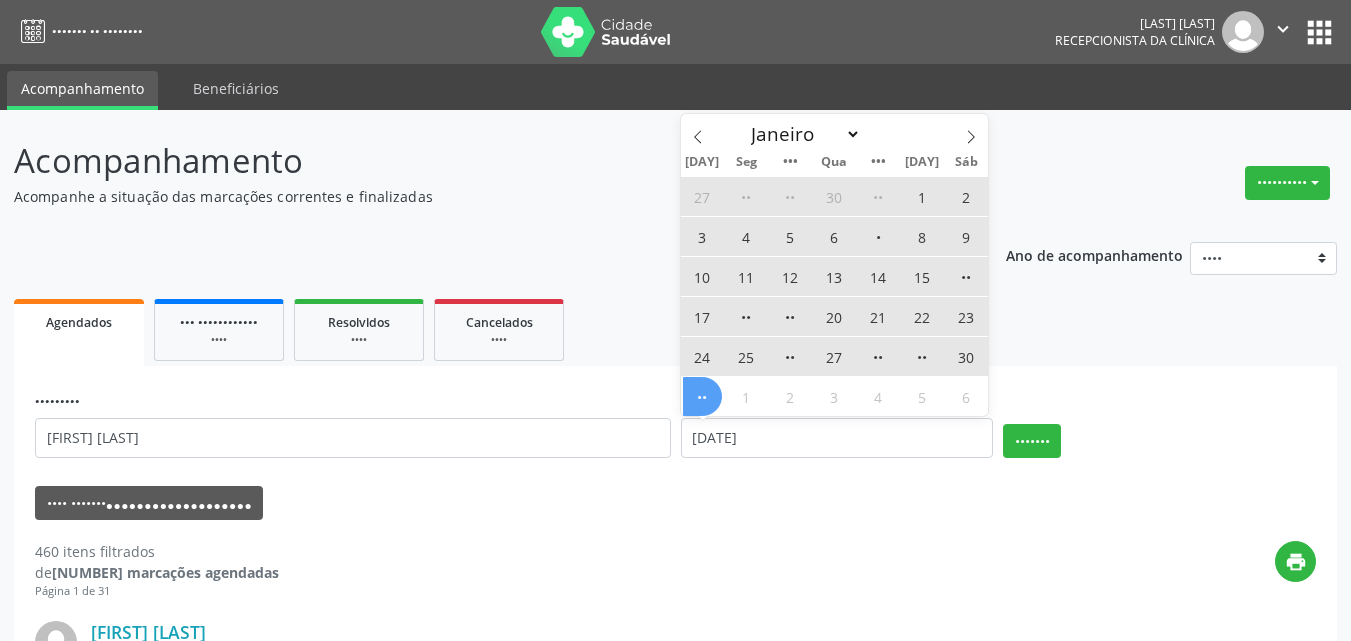 click on "••" at bounding box center [702, 396] 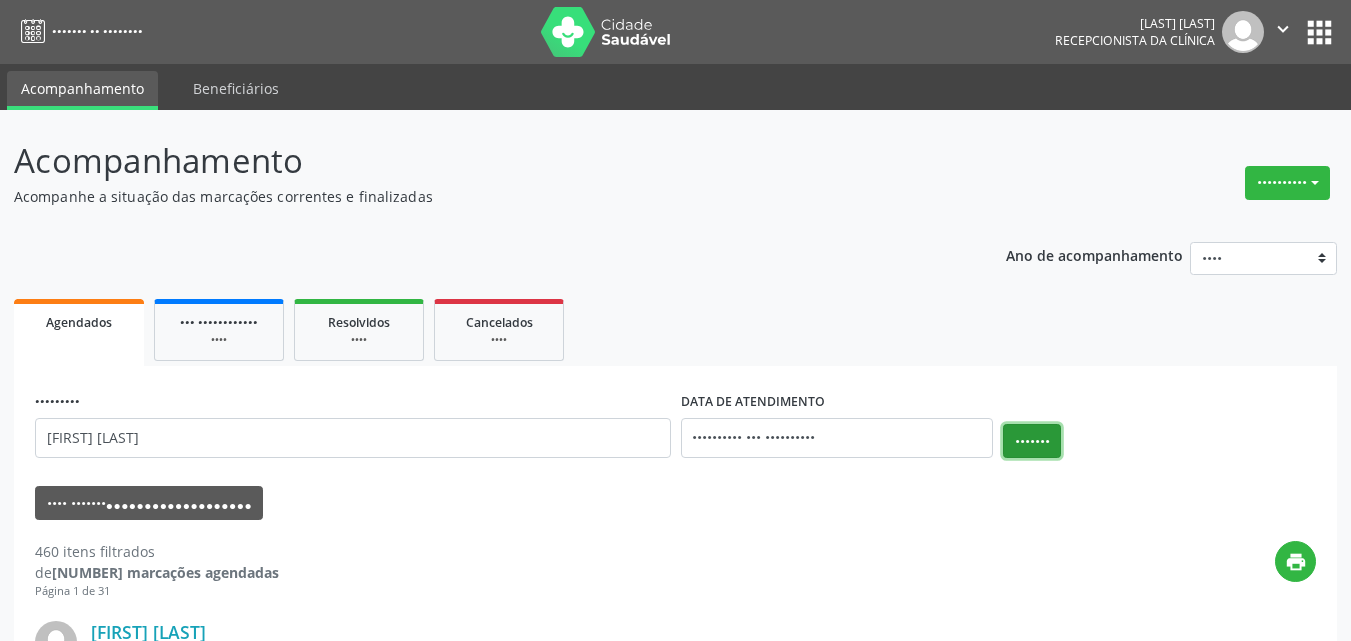 click on "•••••••" at bounding box center (1032, 441) 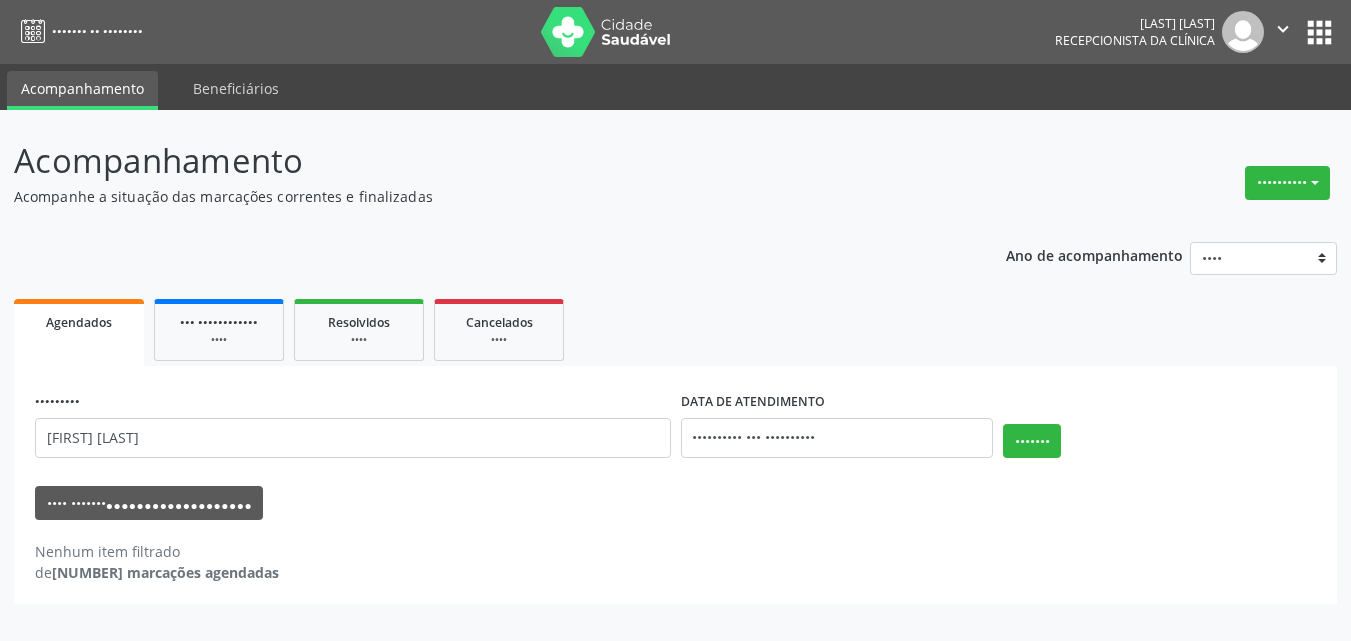scroll, scrollTop: 0, scrollLeft: 0, axis: both 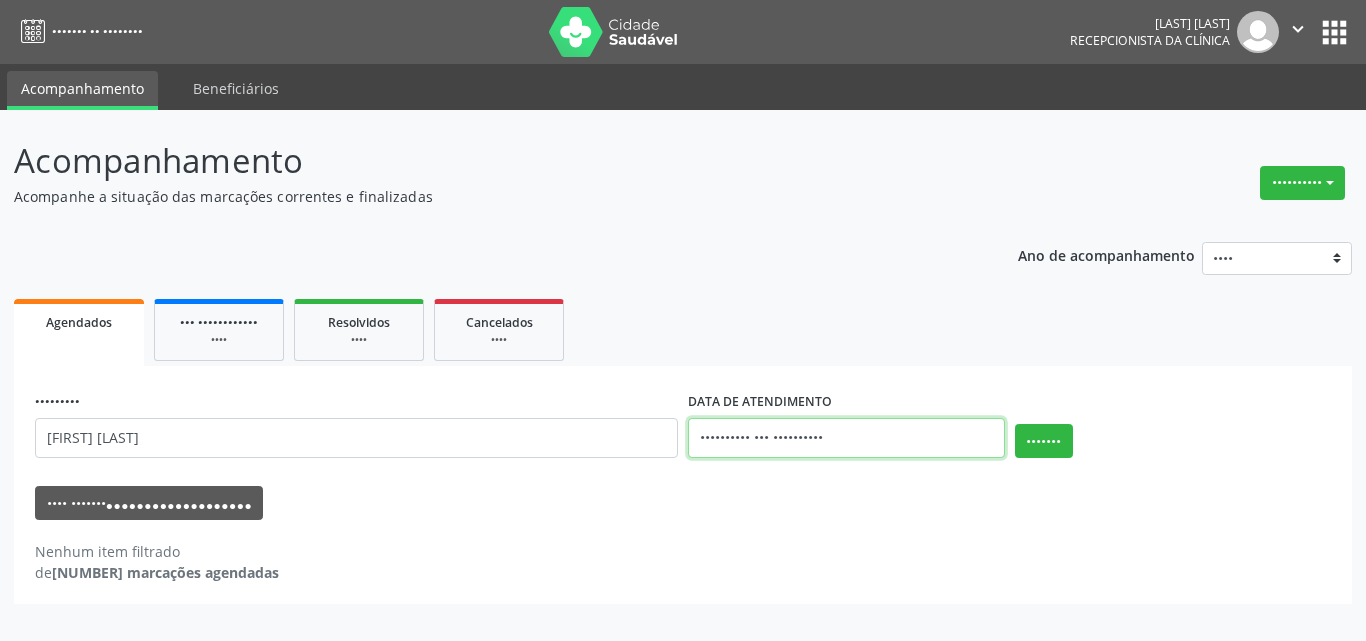 click on "•••••••••• ••• ••••••••••" at bounding box center (846, 438) 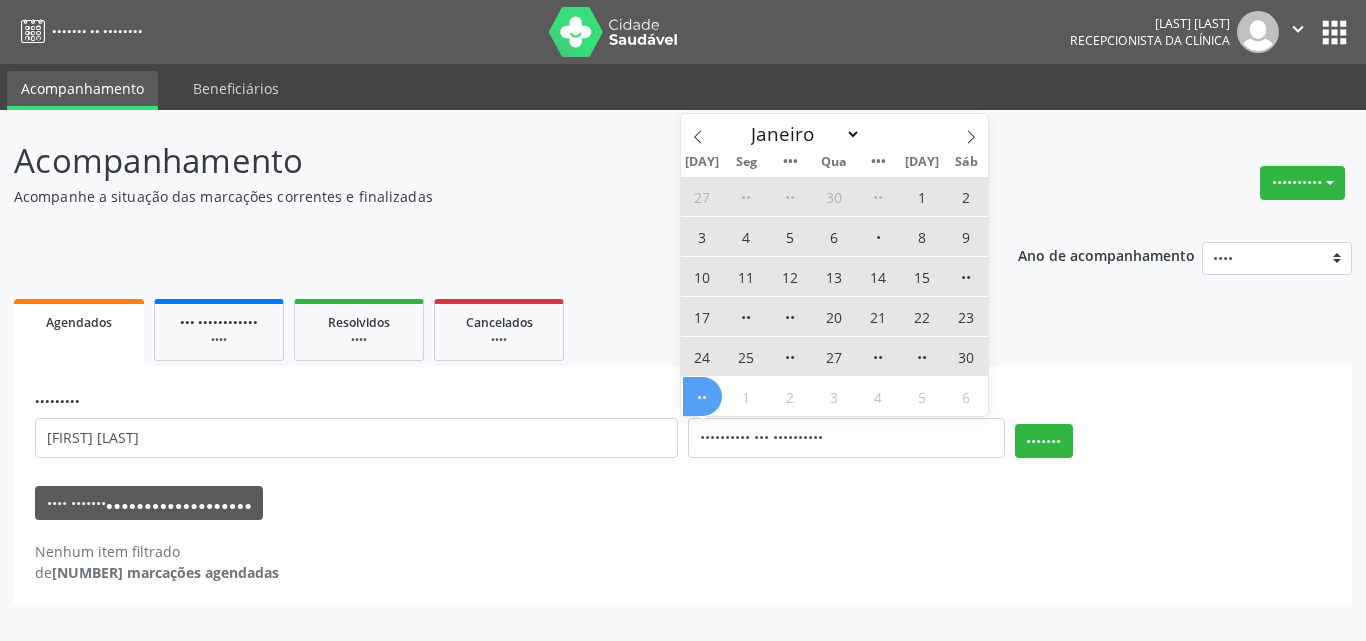 click on "••" at bounding box center (702, 396) 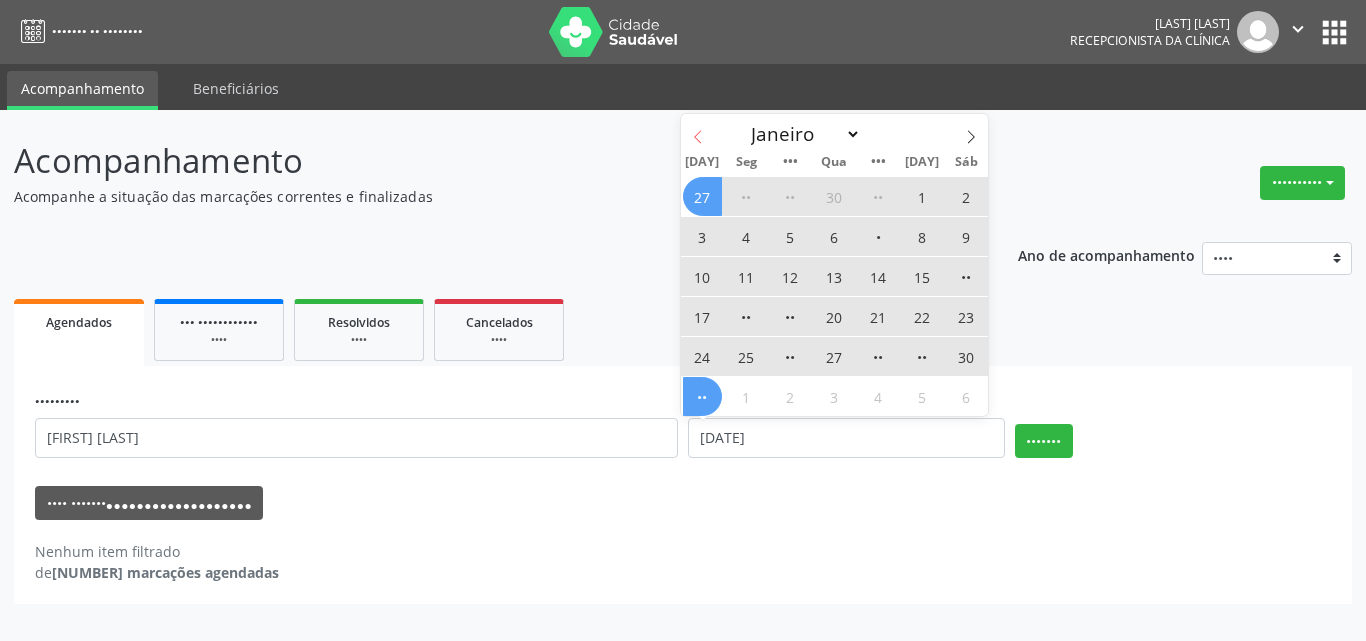 click at bounding box center (698, 131) 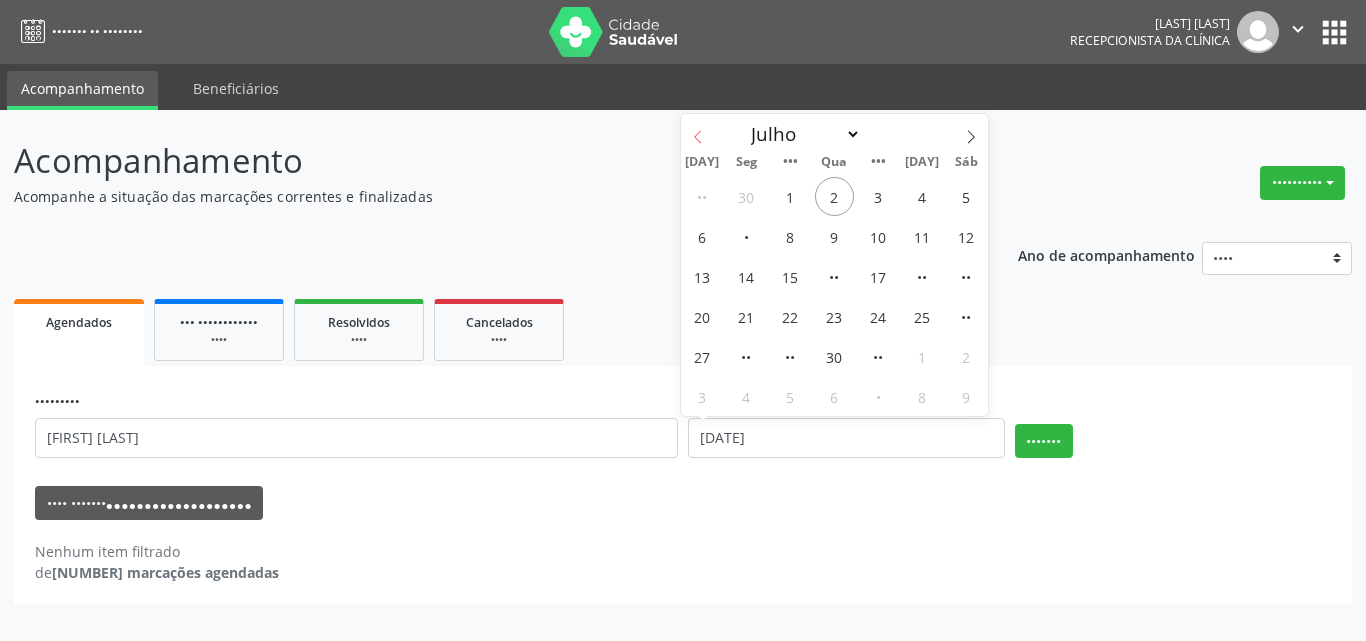 click at bounding box center (698, 131) 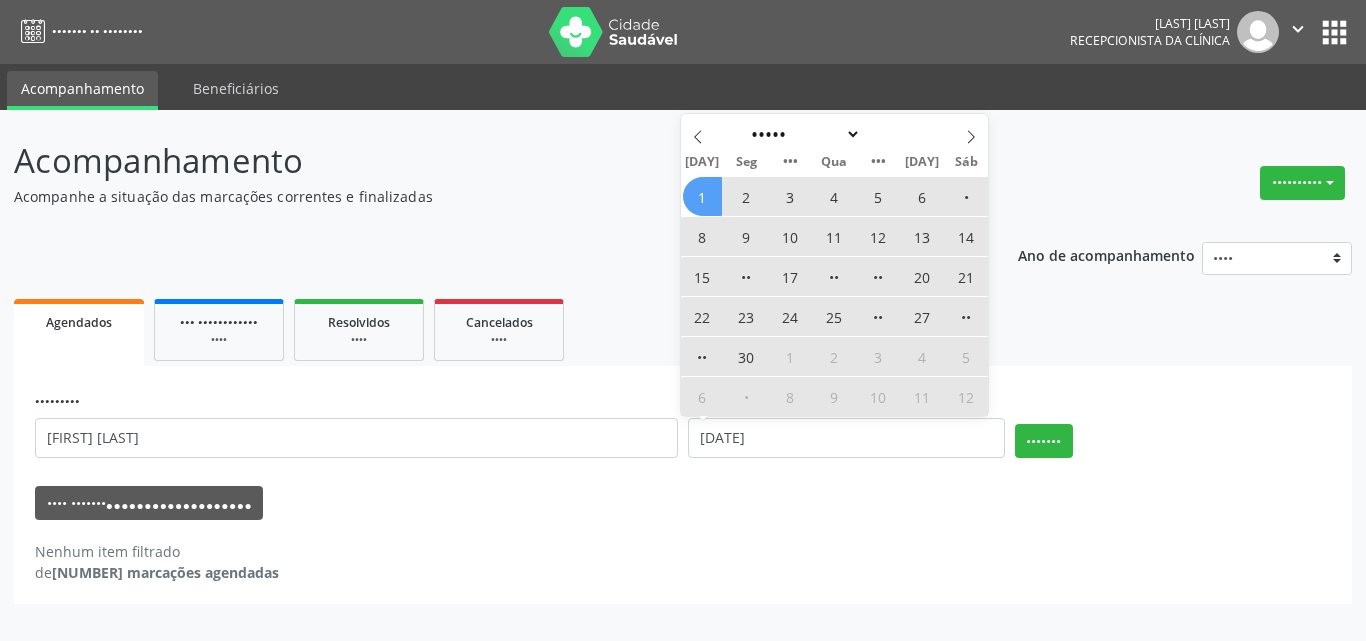 click on "1" at bounding box center (702, 196) 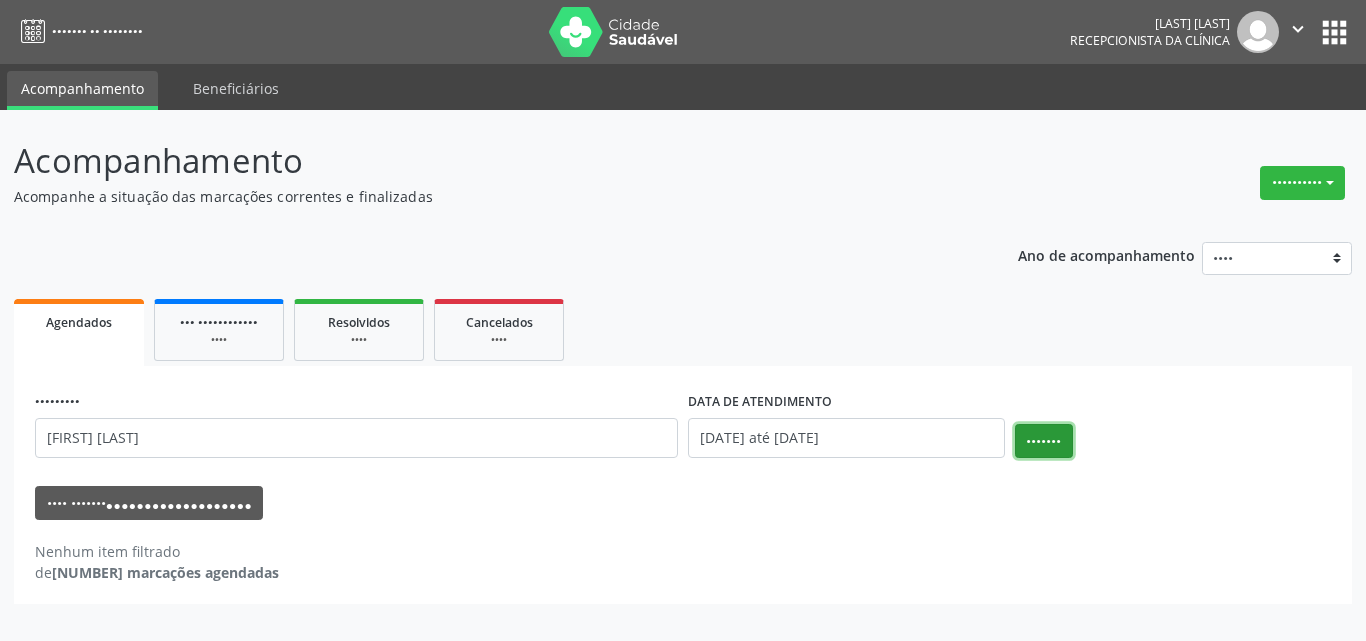 click on "•••••••" at bounding box center [1044, 441] 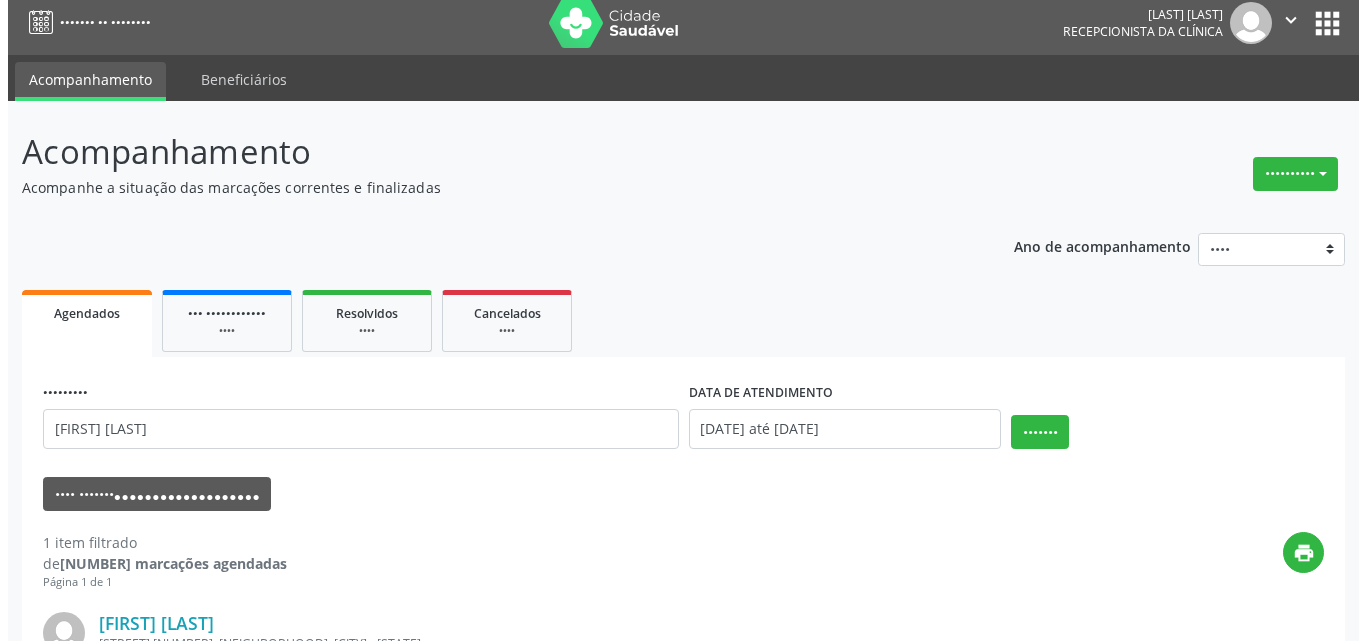 scroll, scrollTop: 0, scrollLeft: 0, axis: both 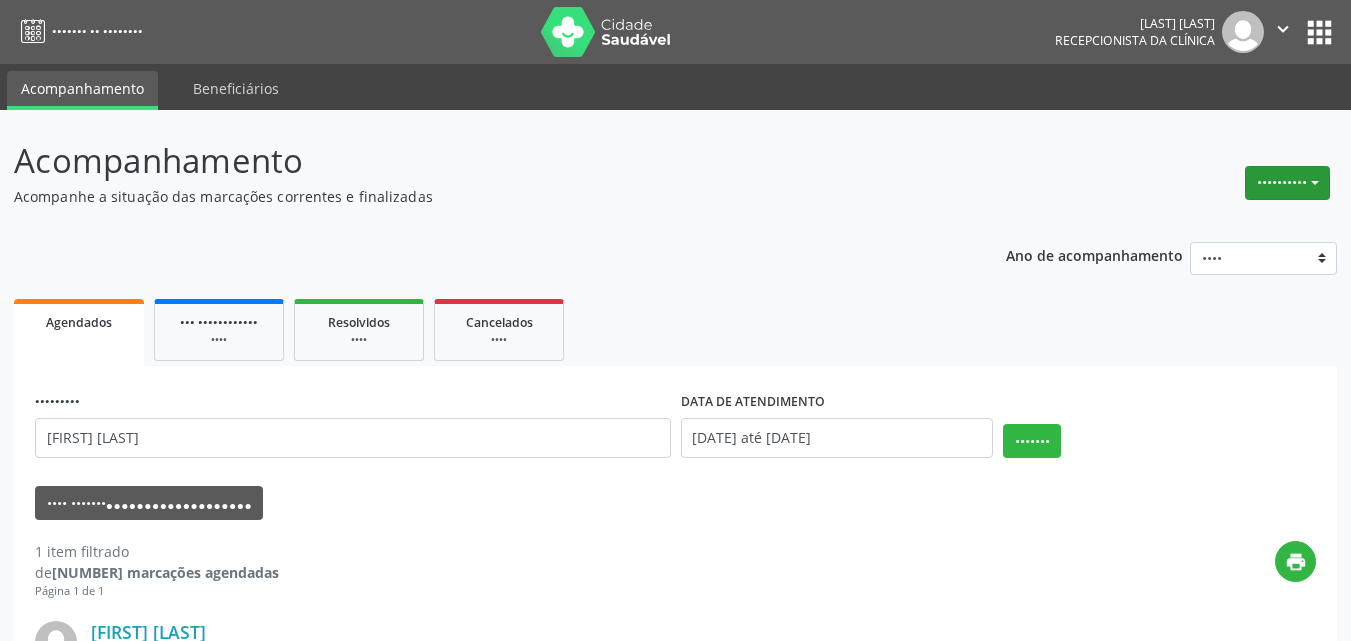 click on "••••••••••" at bounding box center (1287, 183) 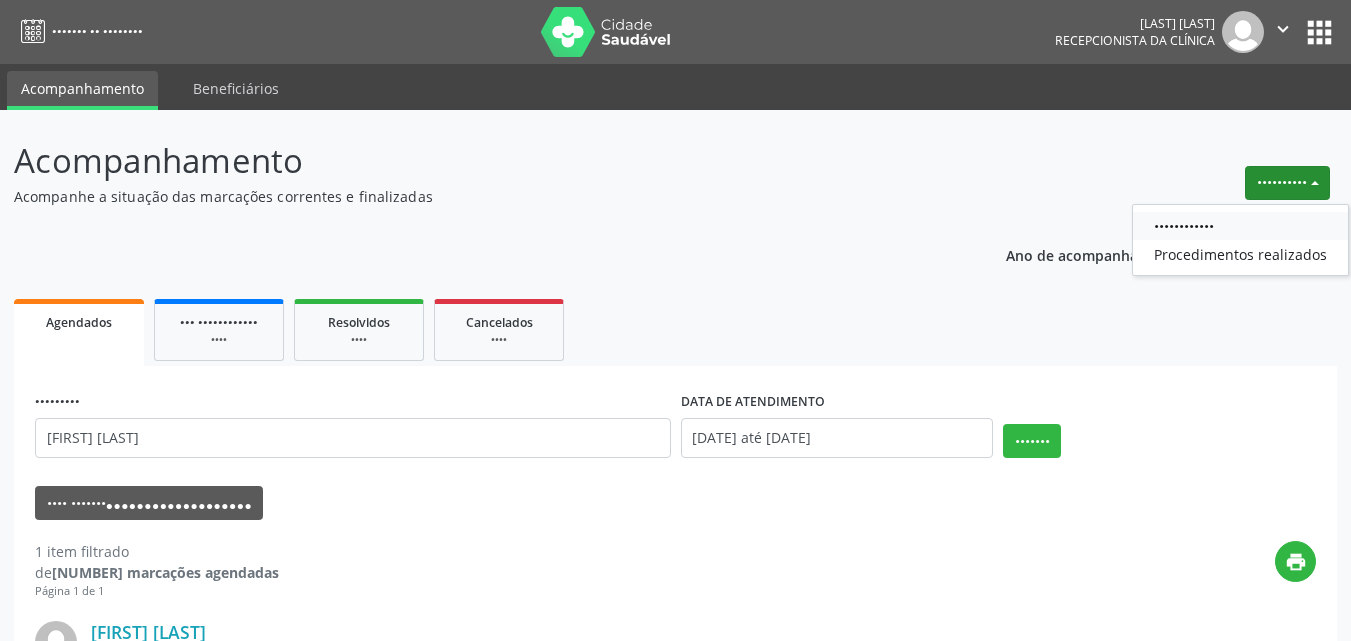 click on "••••••••••••" at bounding box center [1240, 226] 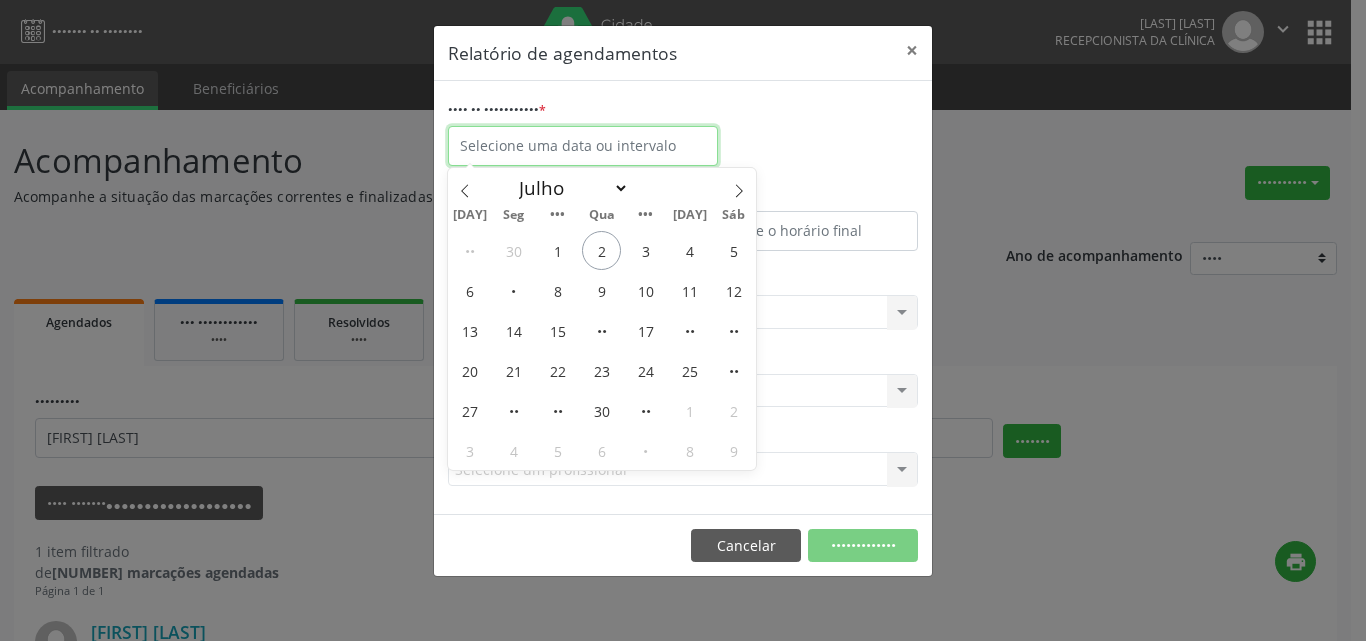 click at bounding box center [583, 146] 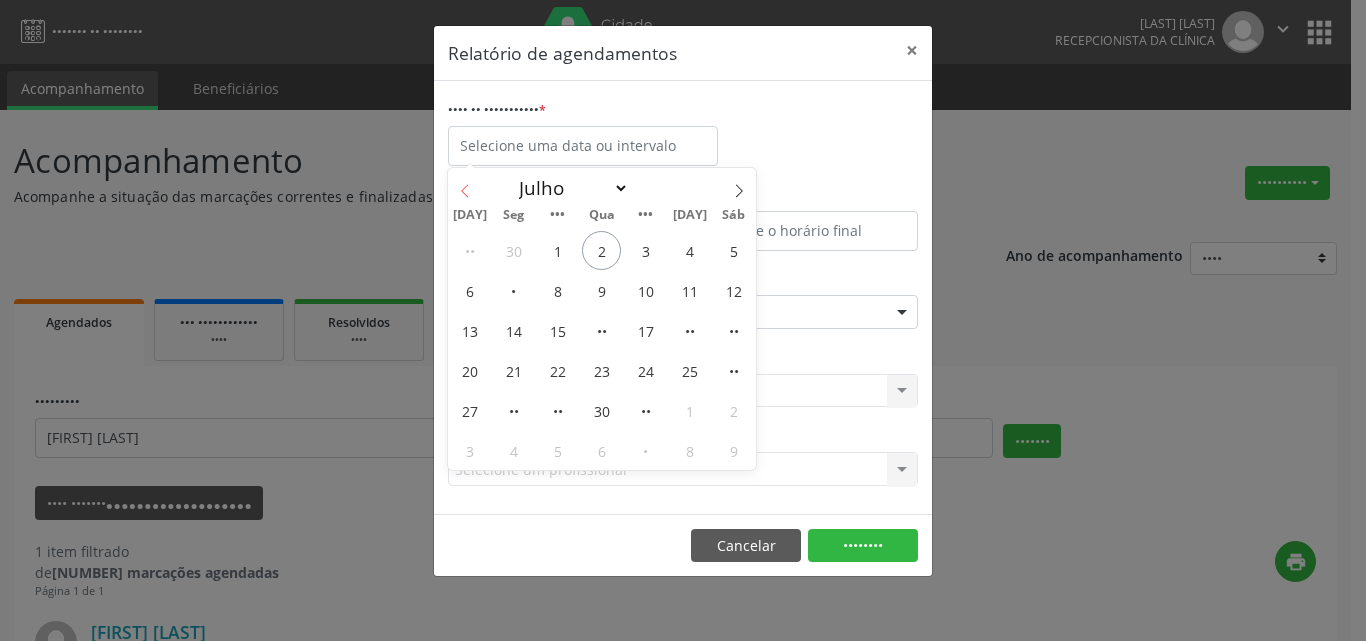 click at bounding box center (465, 185) 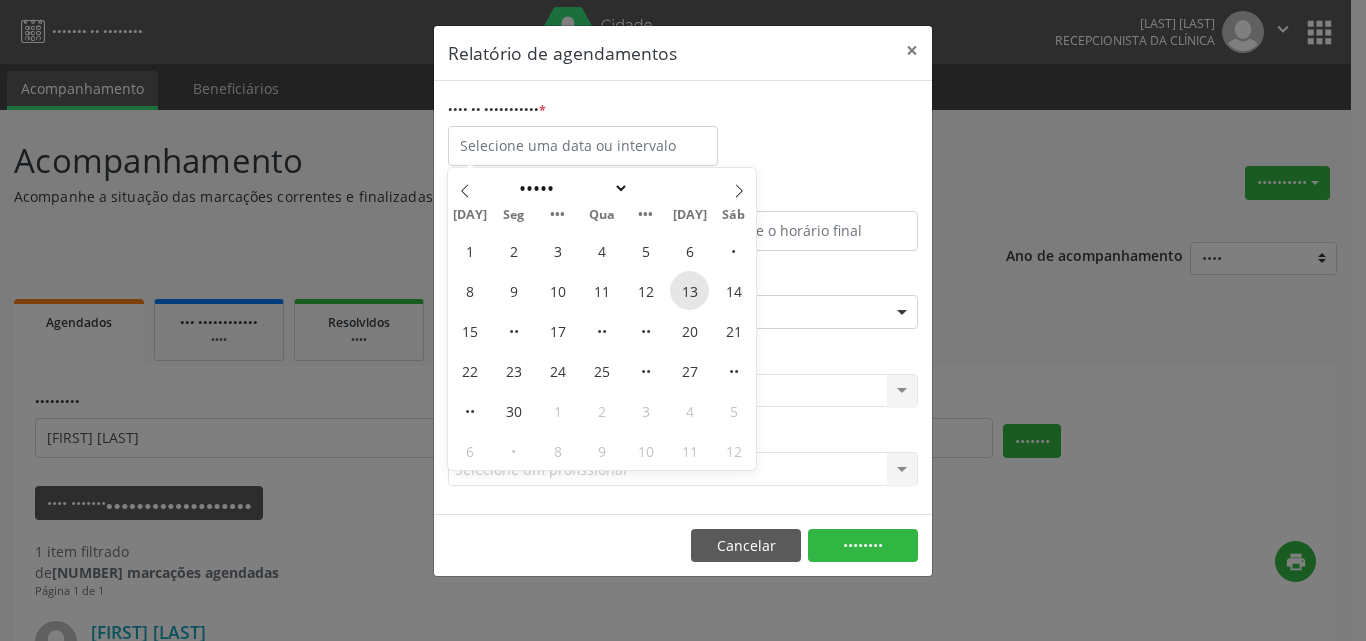click on "13" at bounding box center [689, 290] 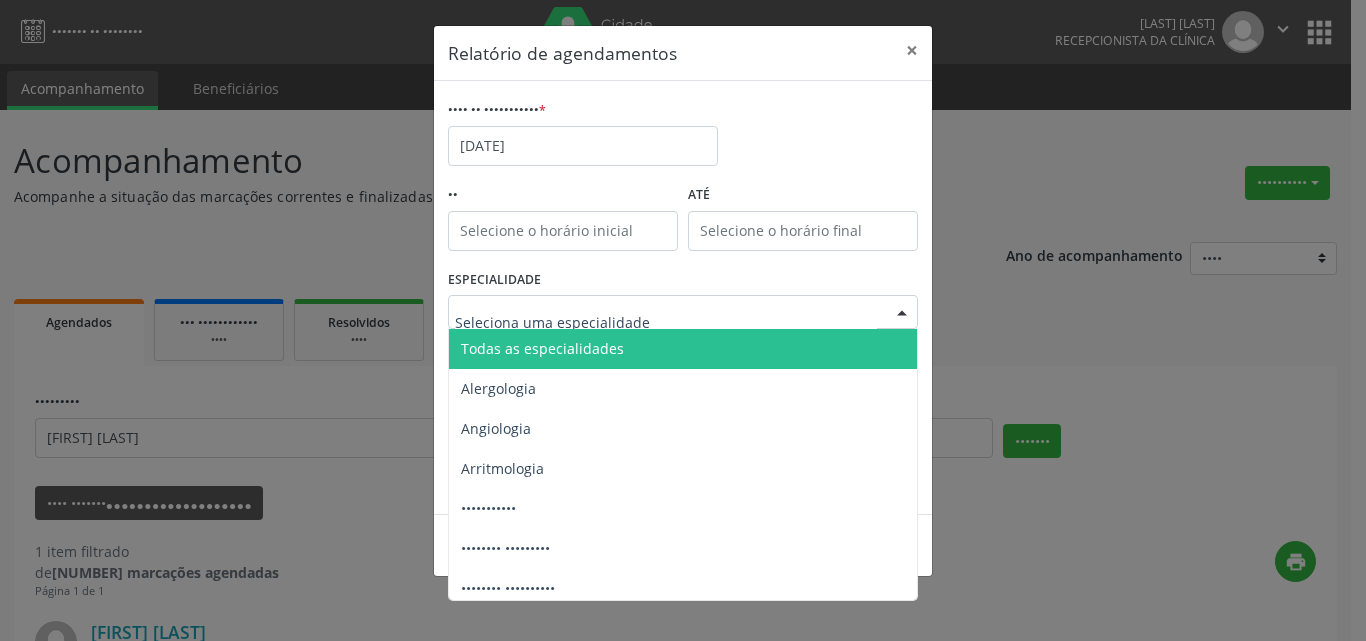 click on "Todas as especialidades" at bounding box center (542, 348) 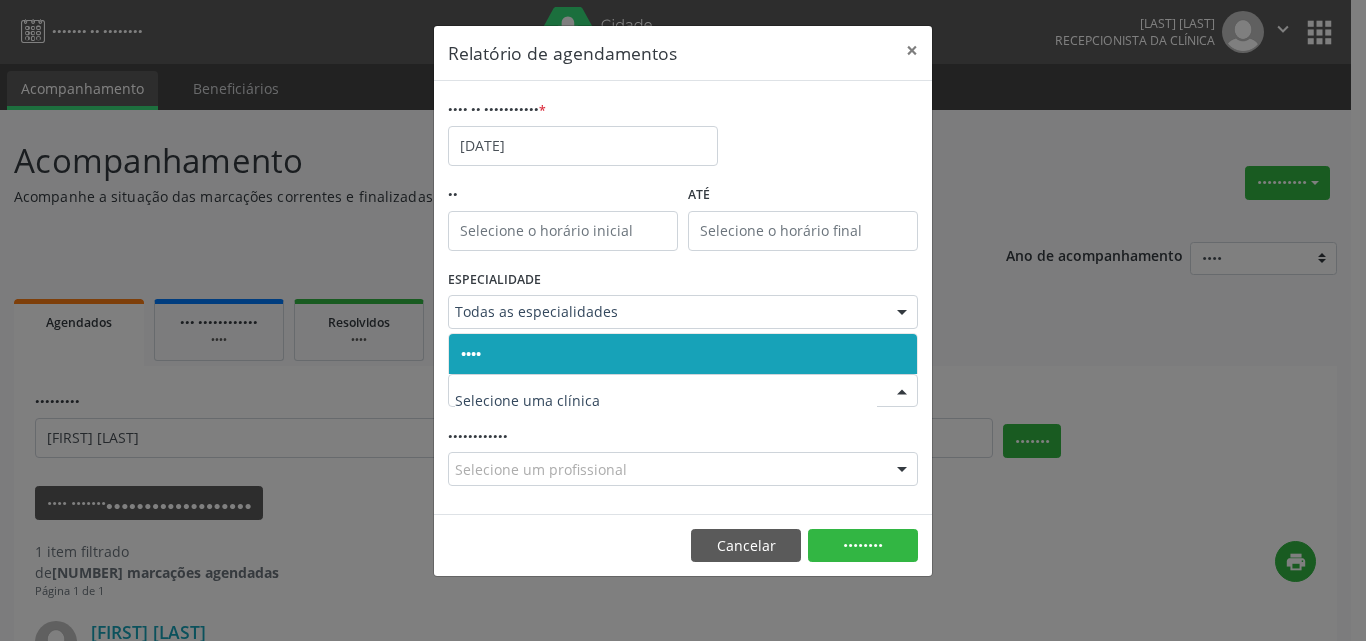 click on "••••" at bounding box center (471, 353) 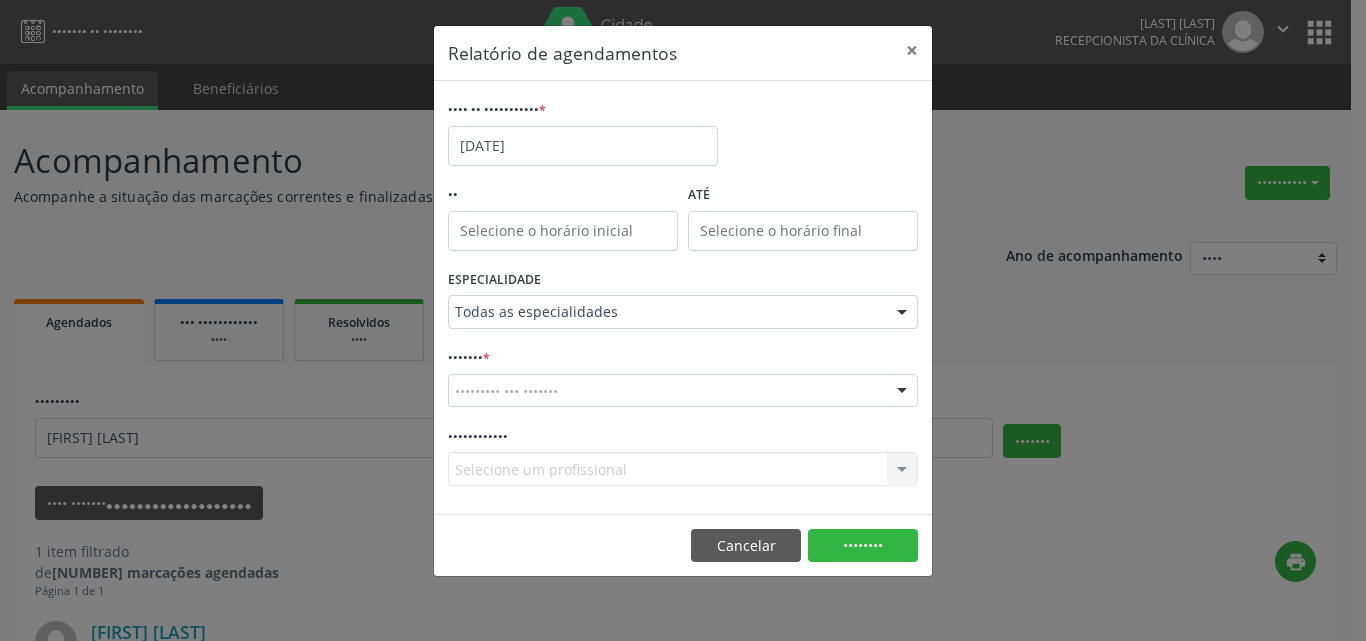 click on "••••" at bounding box center [471, 353] 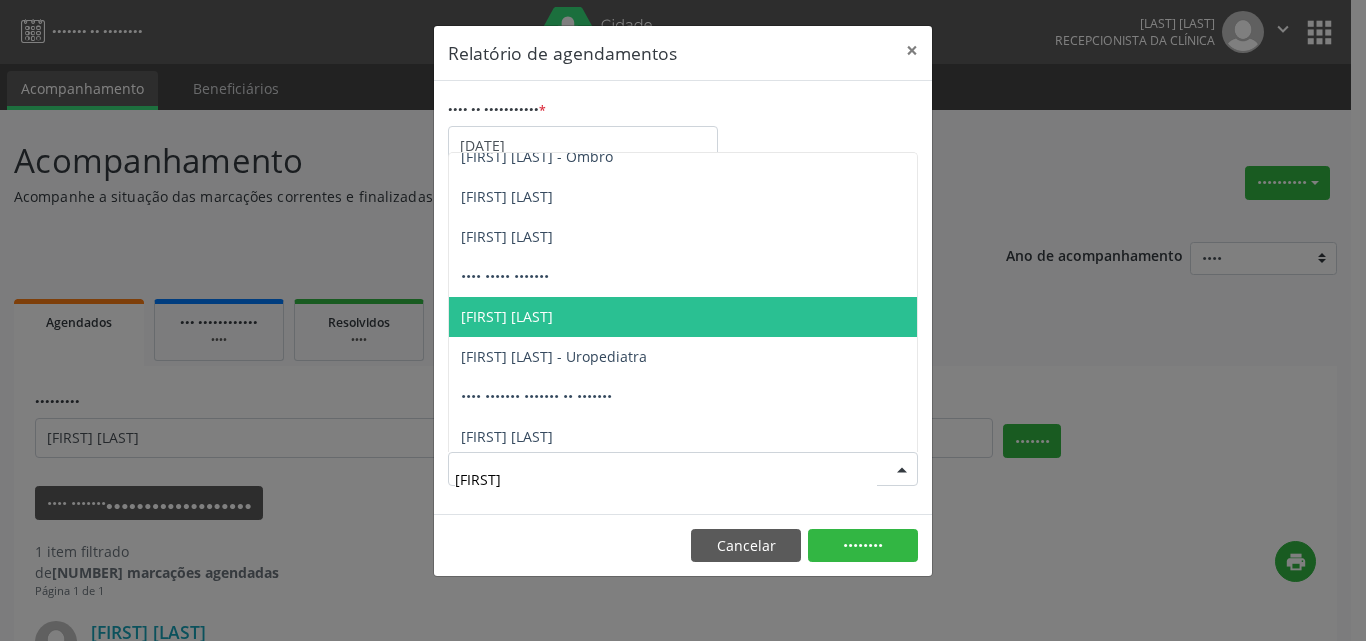 scroll, scrollTop: 21, scrollLeft: 0, axis: vertical 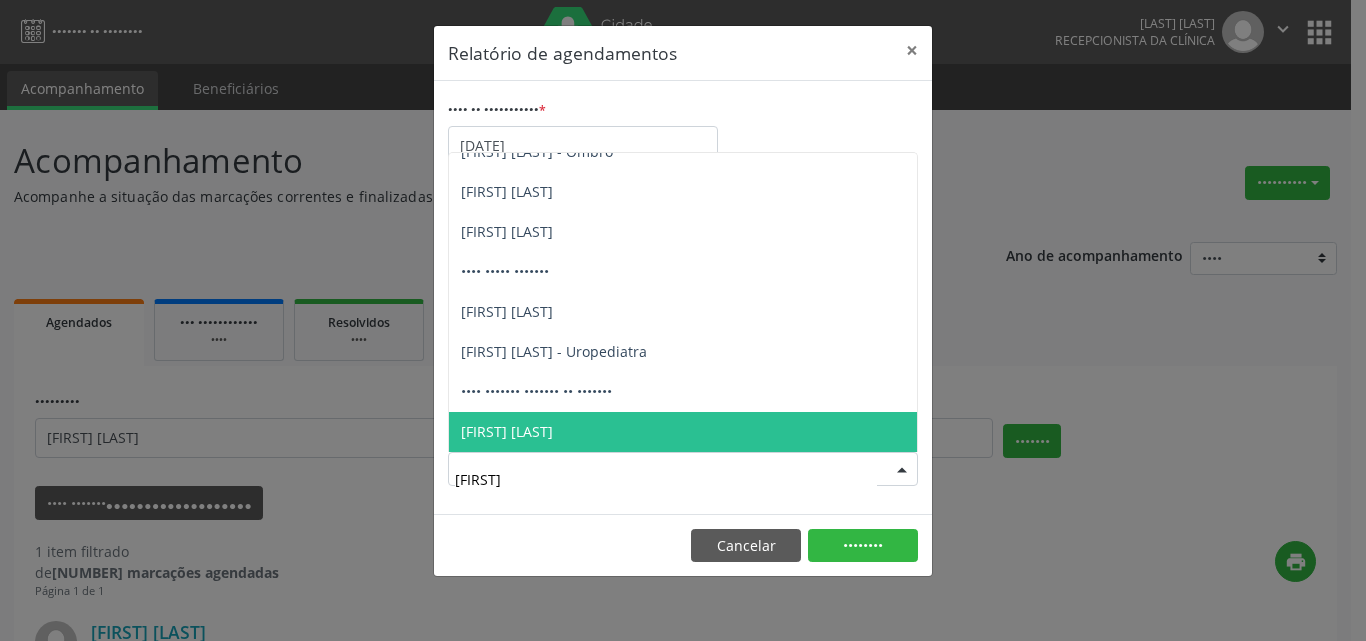 click on "[FIRST] [LAST]" at bounding box center (683, 432) 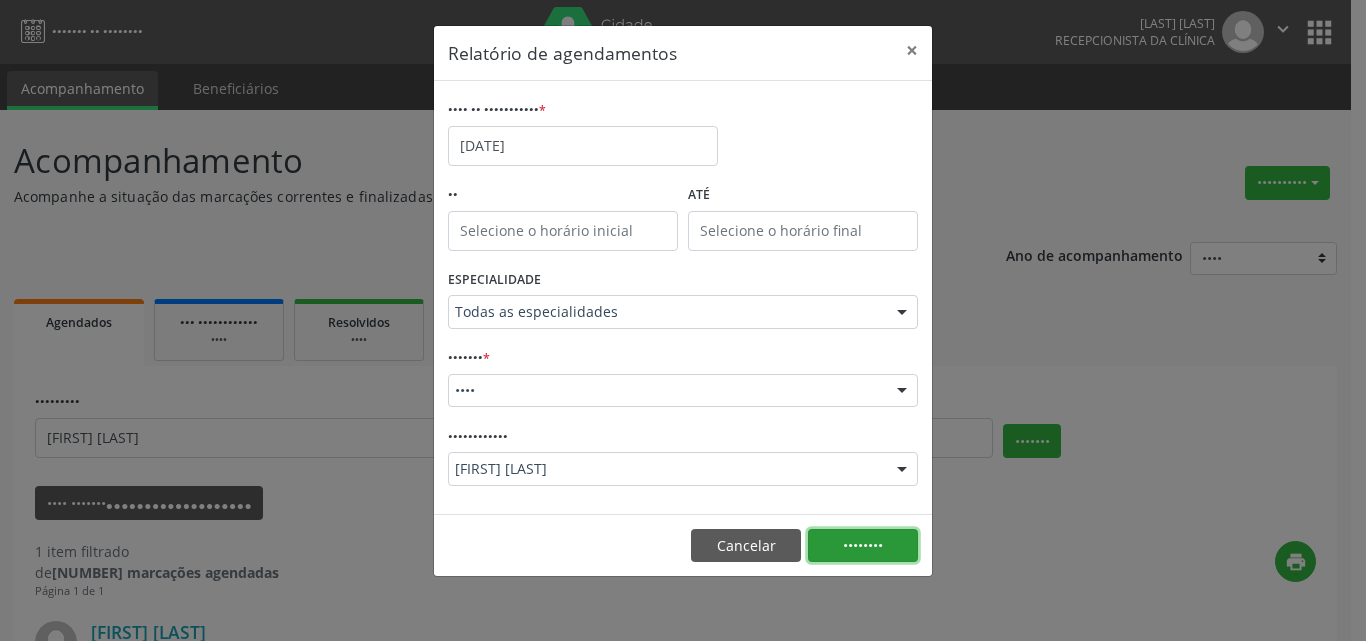 click on "••••••••" at bounding box center [863, 546] 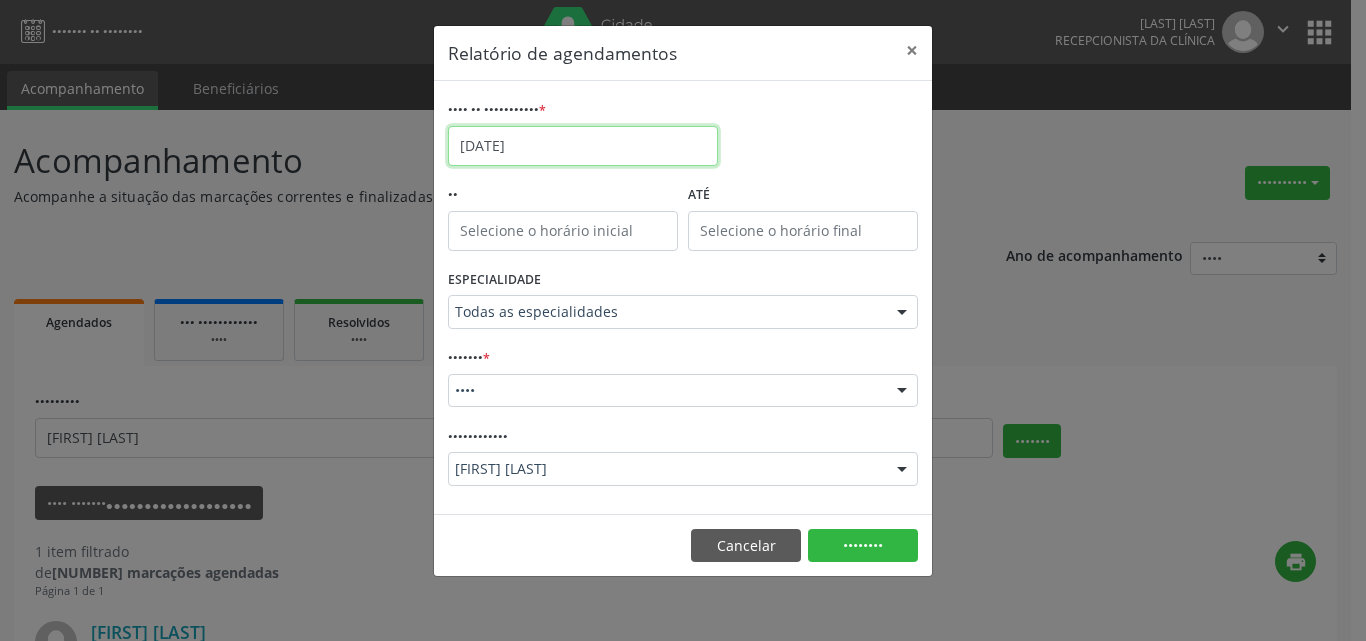click on "[DATE]" at bounding box center (583, 146) 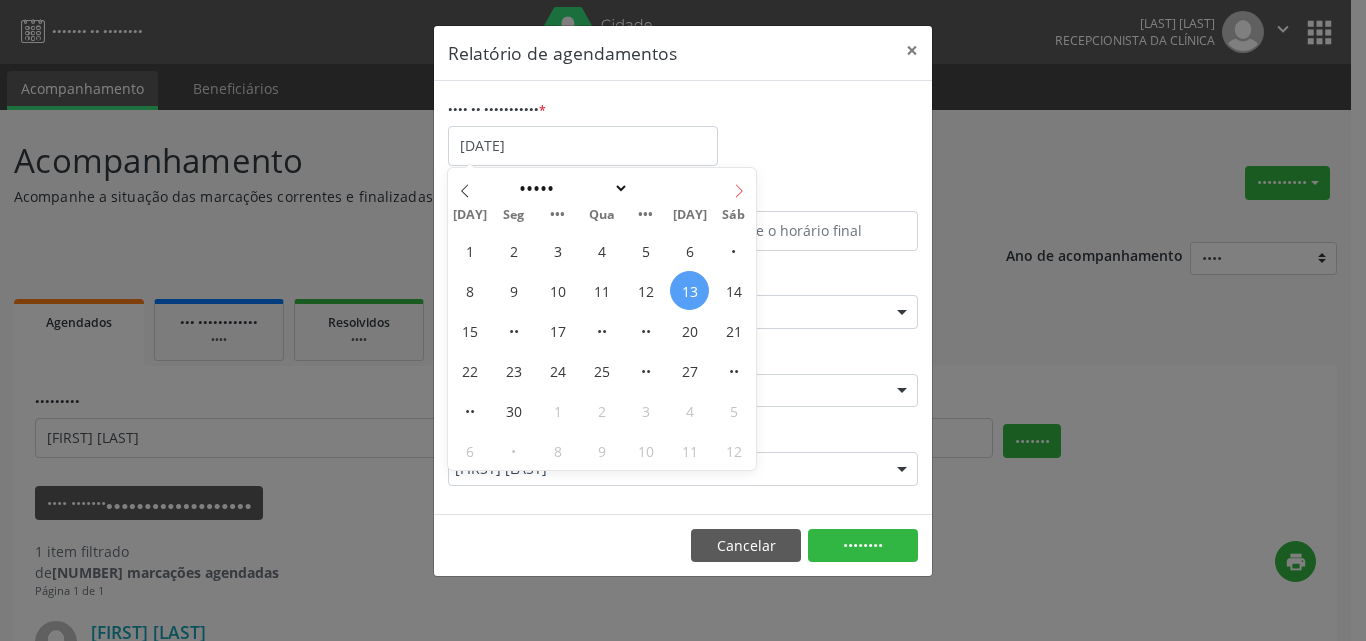 click at bounding box center (739, 191) 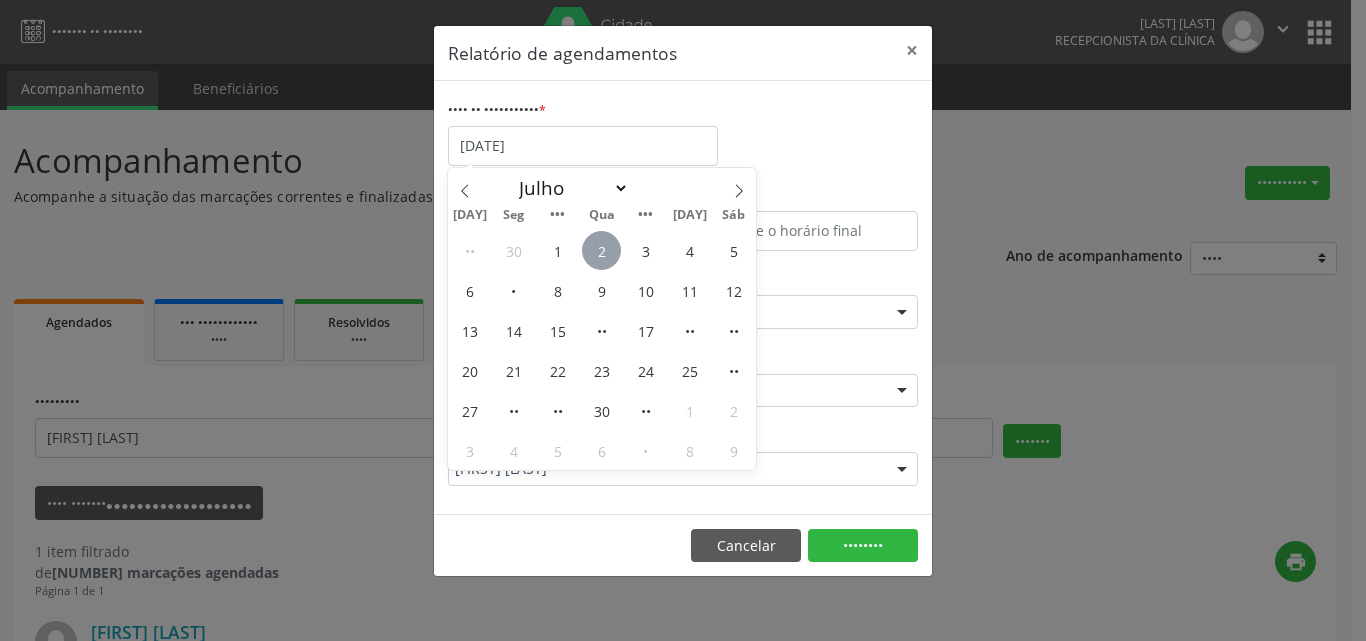 click on "2" at bounding box center [601, 250] 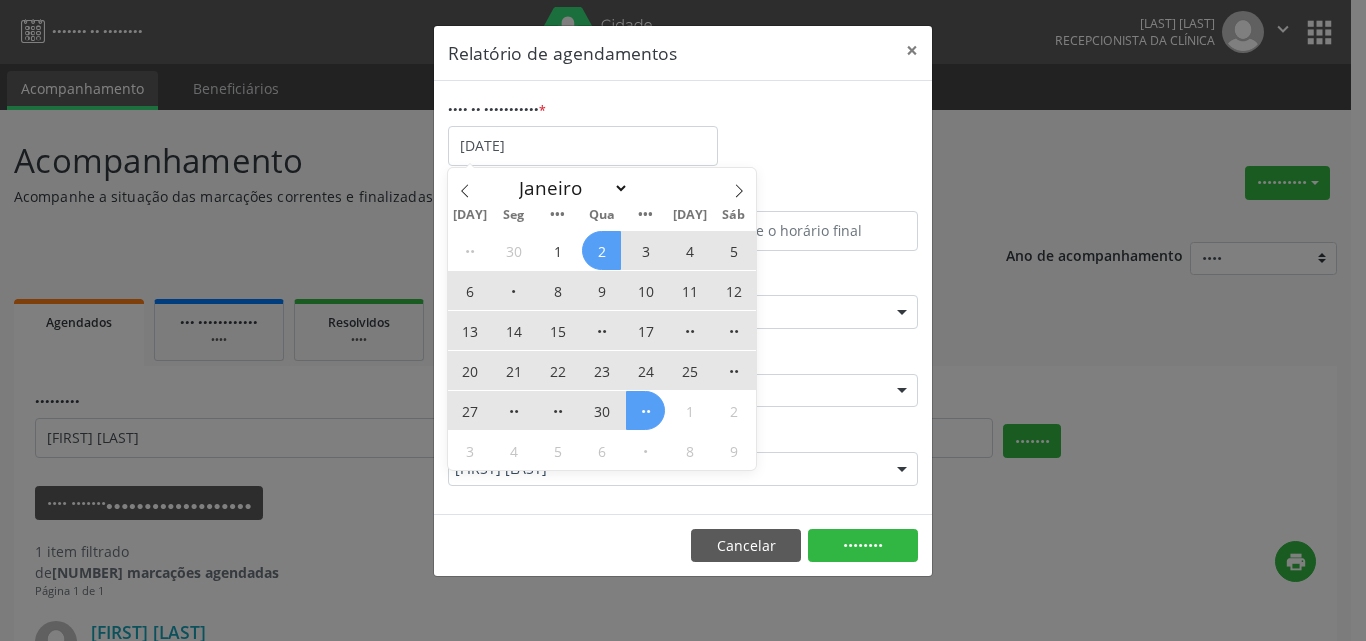 click on "••" at bounding box center (645, 410) 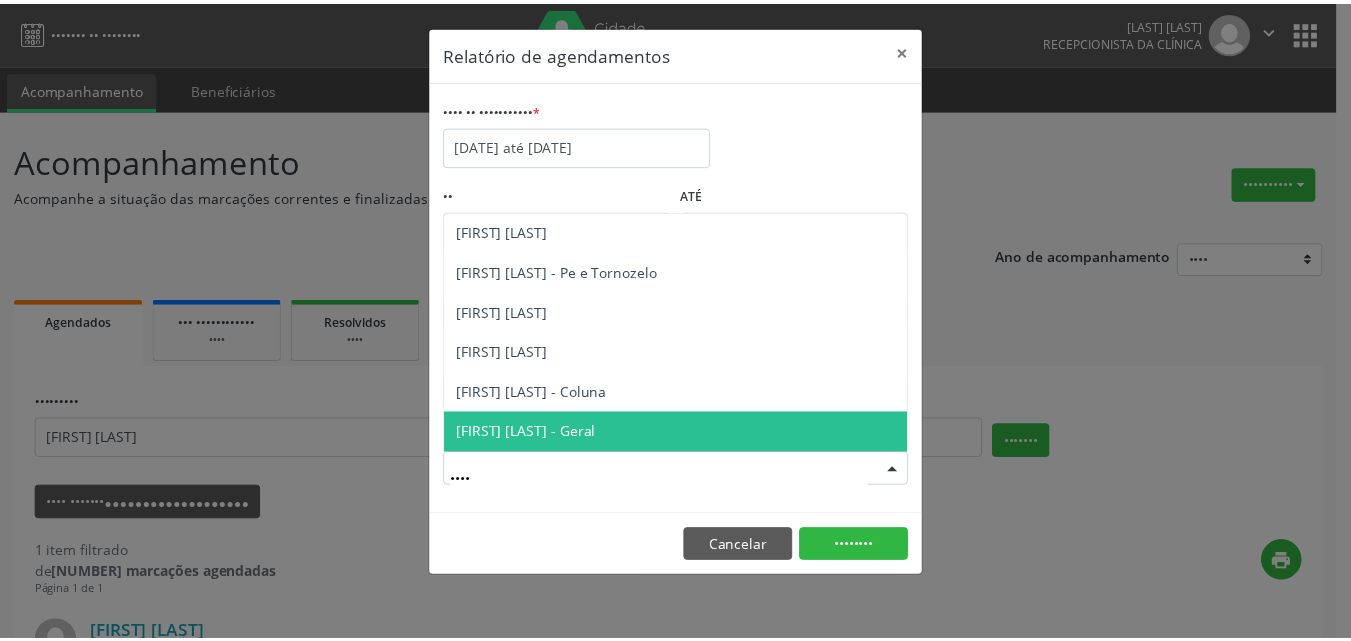 scroll, scrollTop: 0, scrollLeft: 0, axis: both 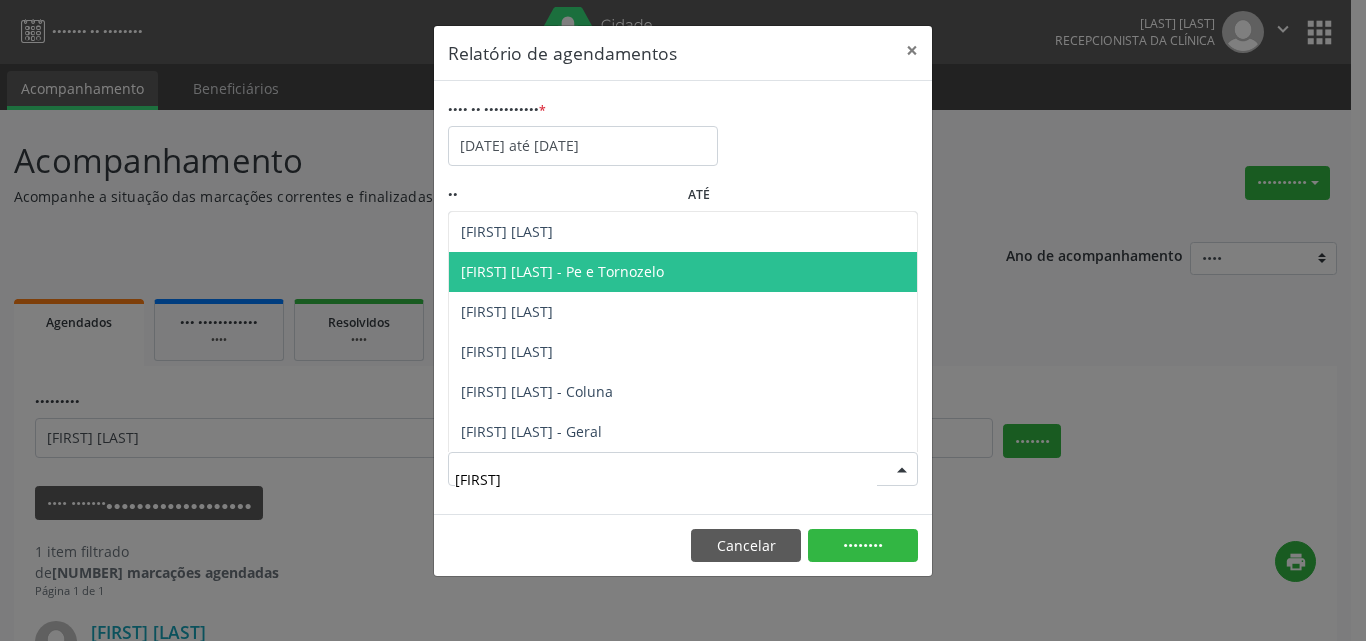 click on "[FIRST] [LAST] - Pe e Tornozelo" at bounding box center [562, 271] 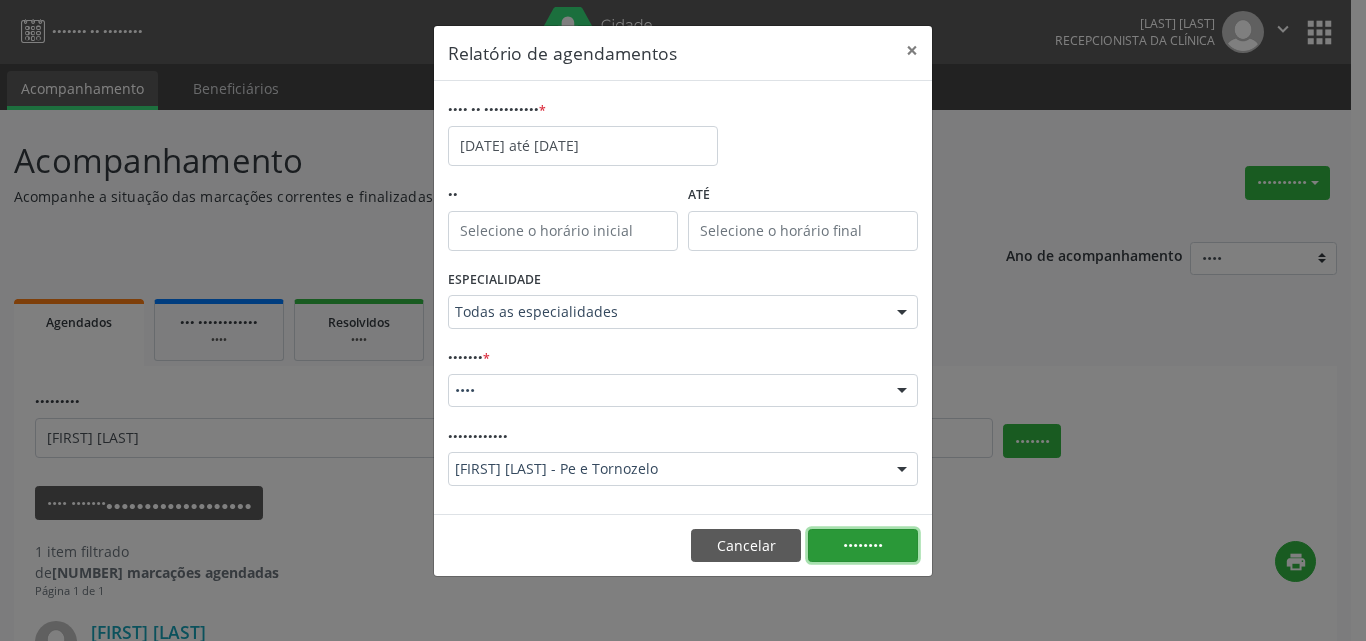 click on "••••••••" at bounding box center (863, 546) 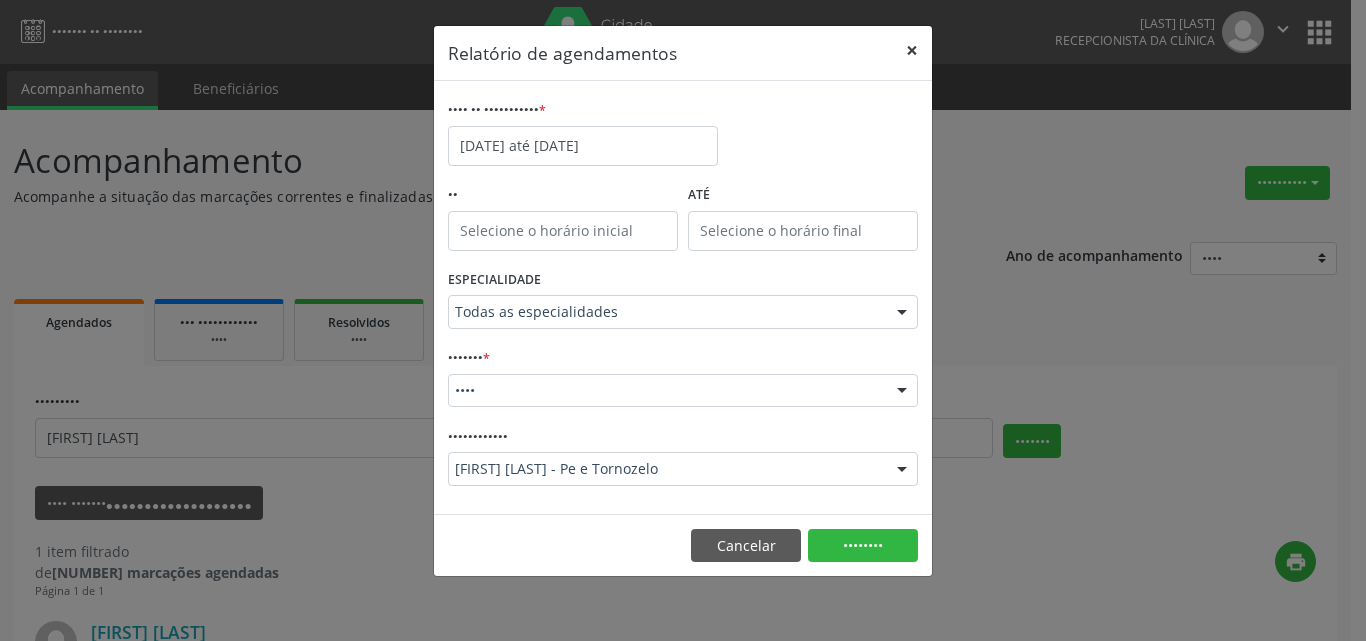 click on "×" at bounding box center [912, 50] 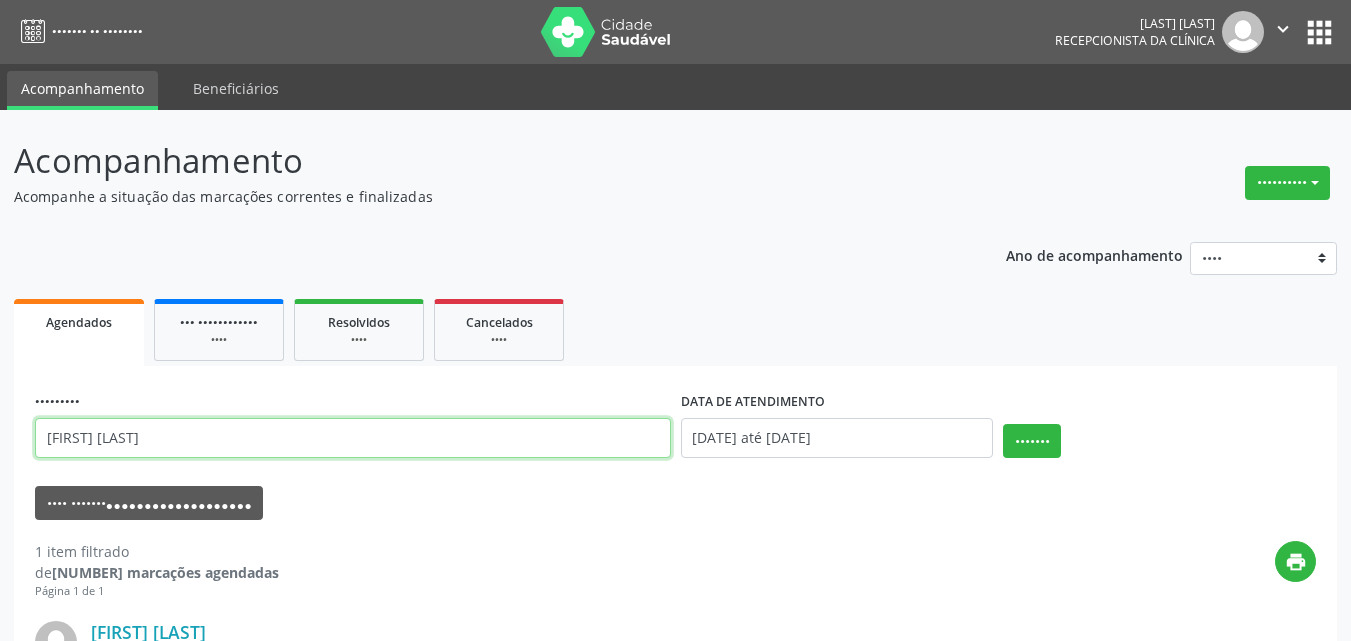 click on "[FIRST] [LAST]" at bounding box center (353, 438) 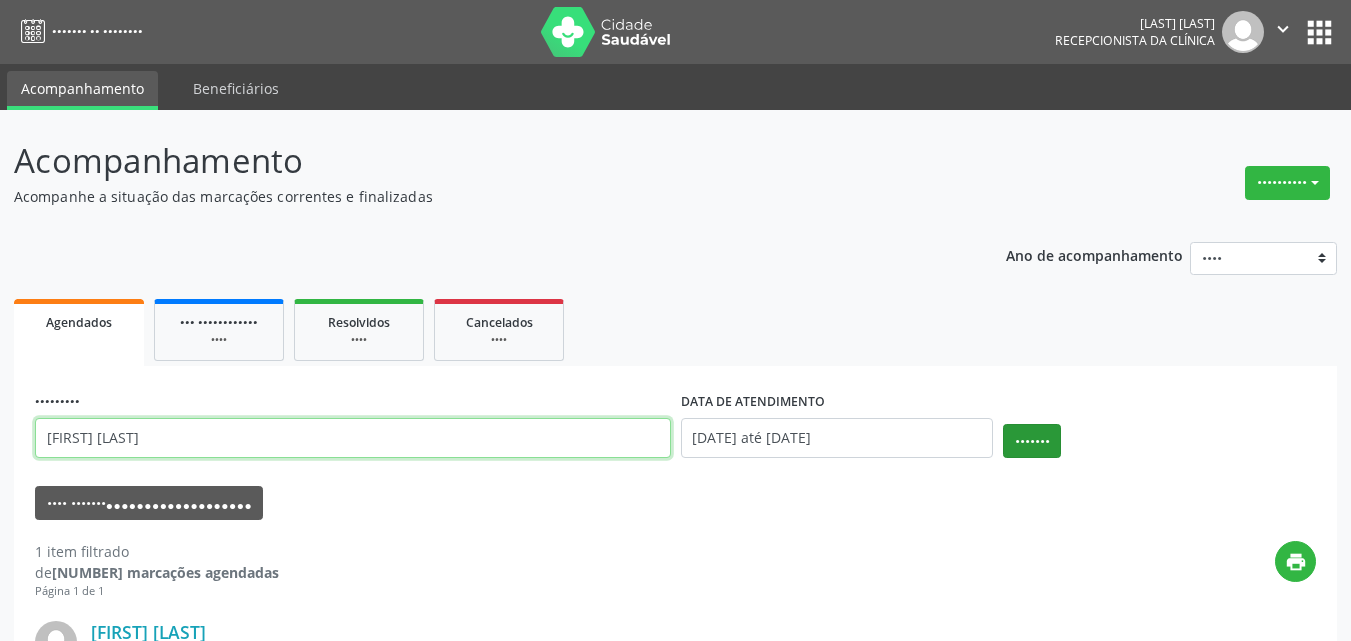 type on "[FIRST] [LAST]" 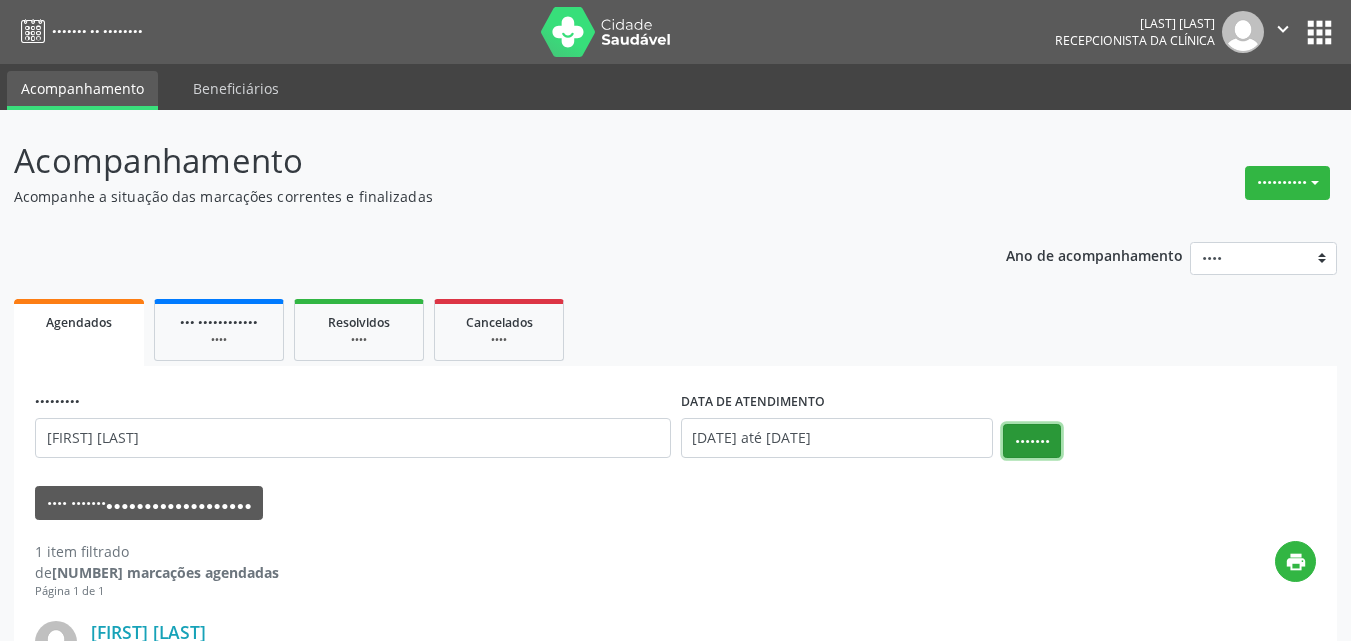 click on "•••••••" at bounding box center [1032, 441] 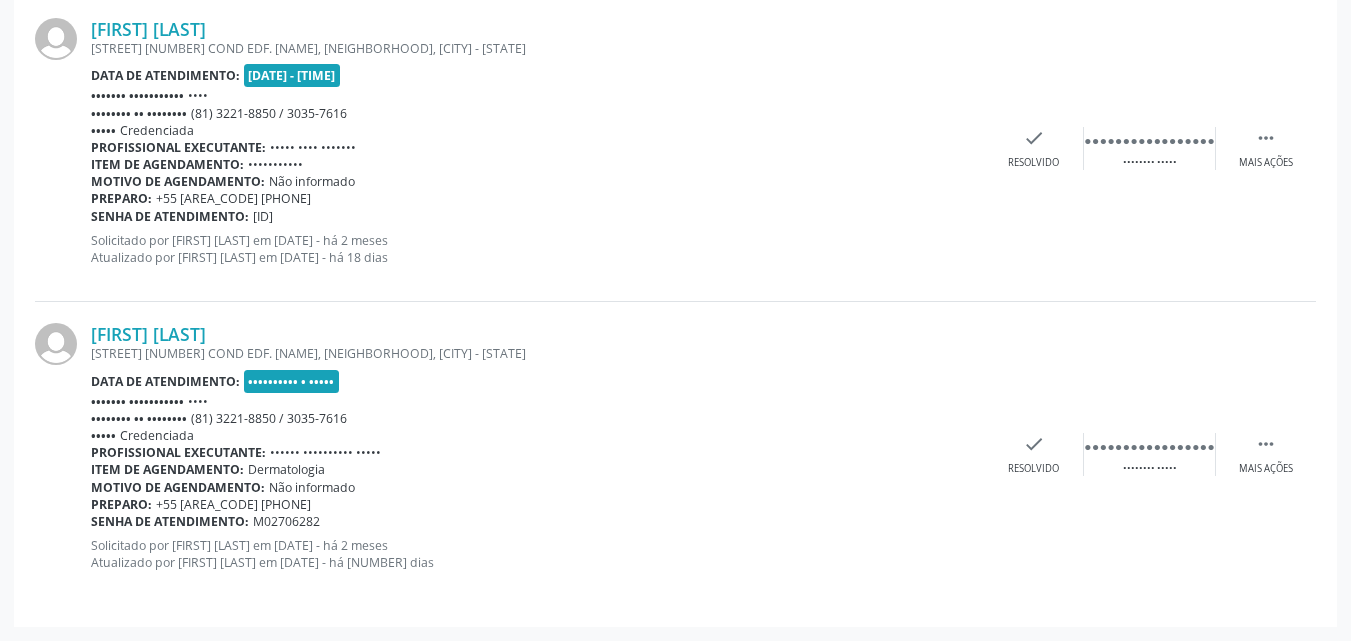 scroll, scrollTop: 409, scrollLeft: 0, axis: vertical 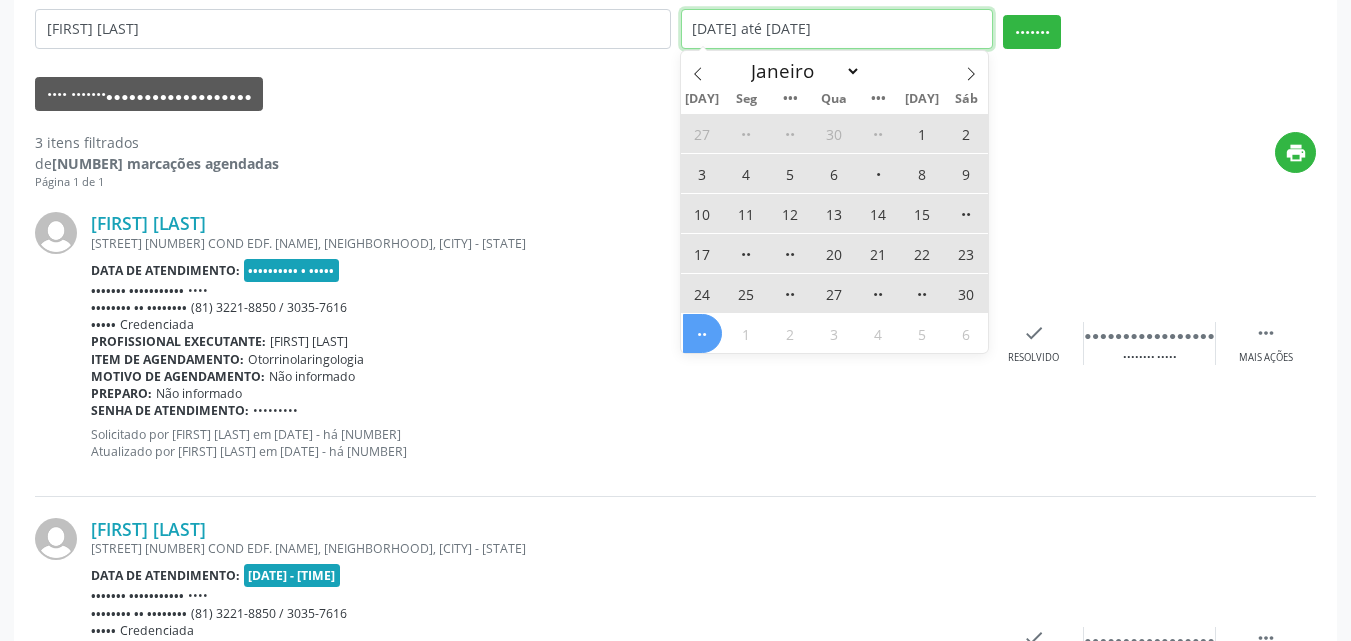 click on "[DATE] até [DATE]" at bounding box center (837, 29) 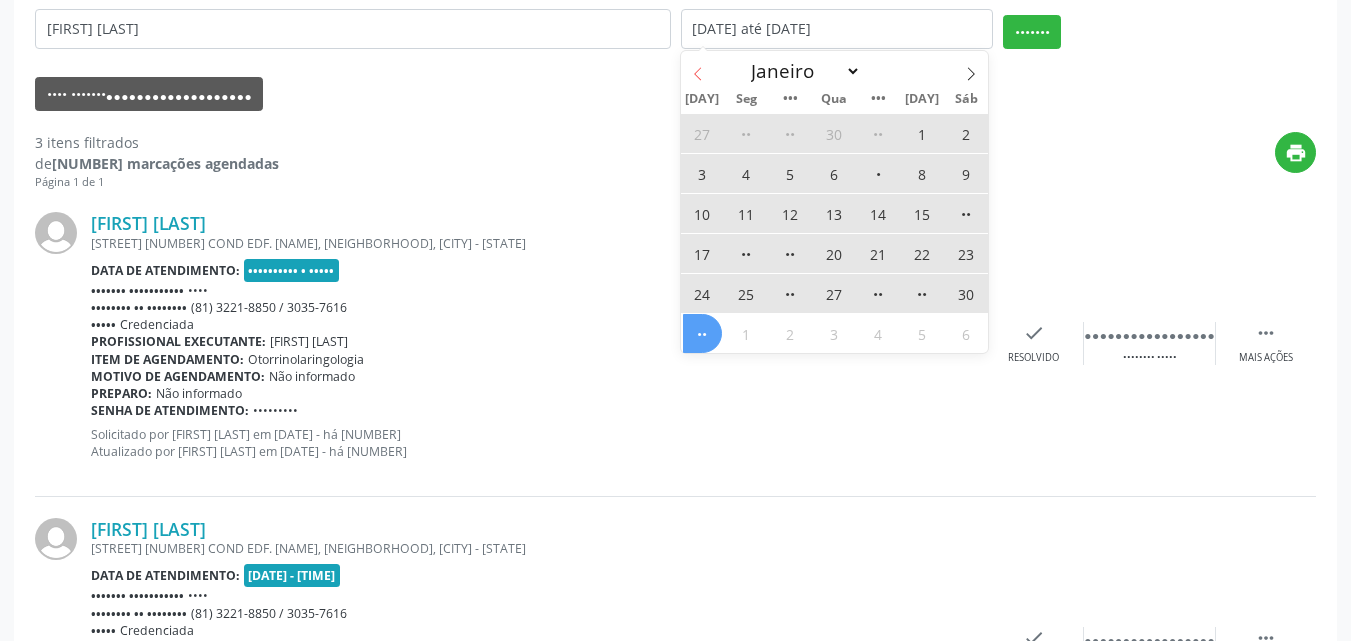 click at bounding box center (698, 74) 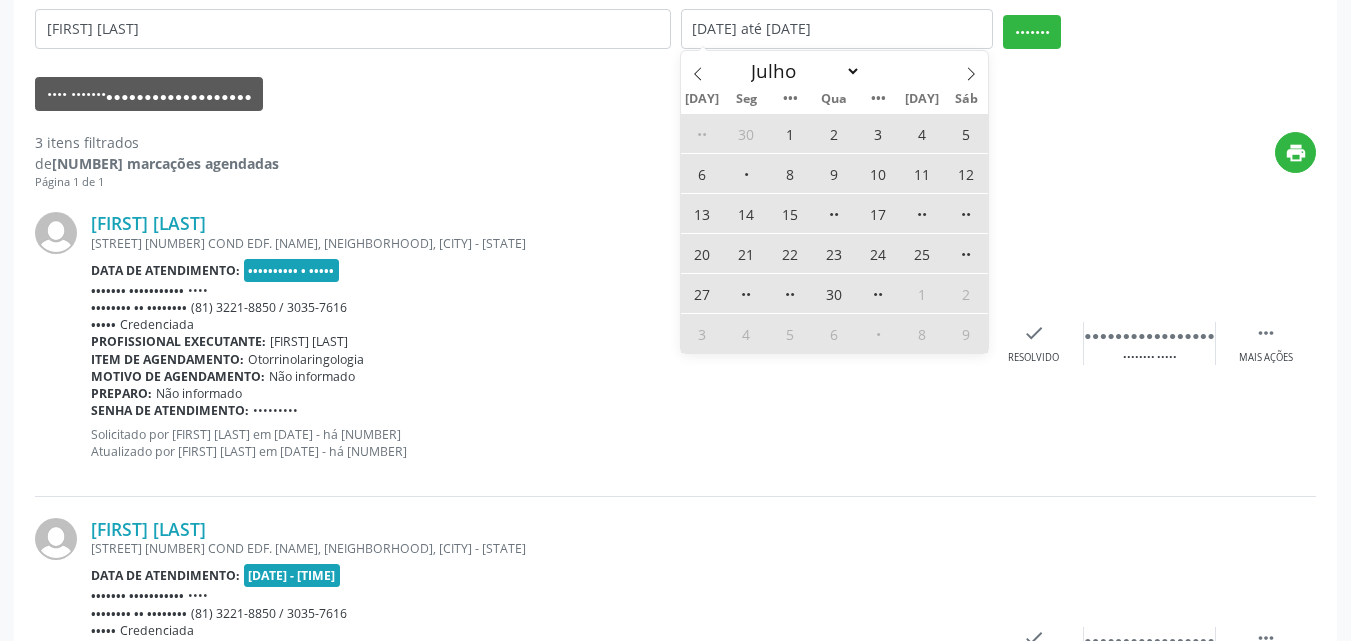 click on "3" at bounding box center [878, 133] 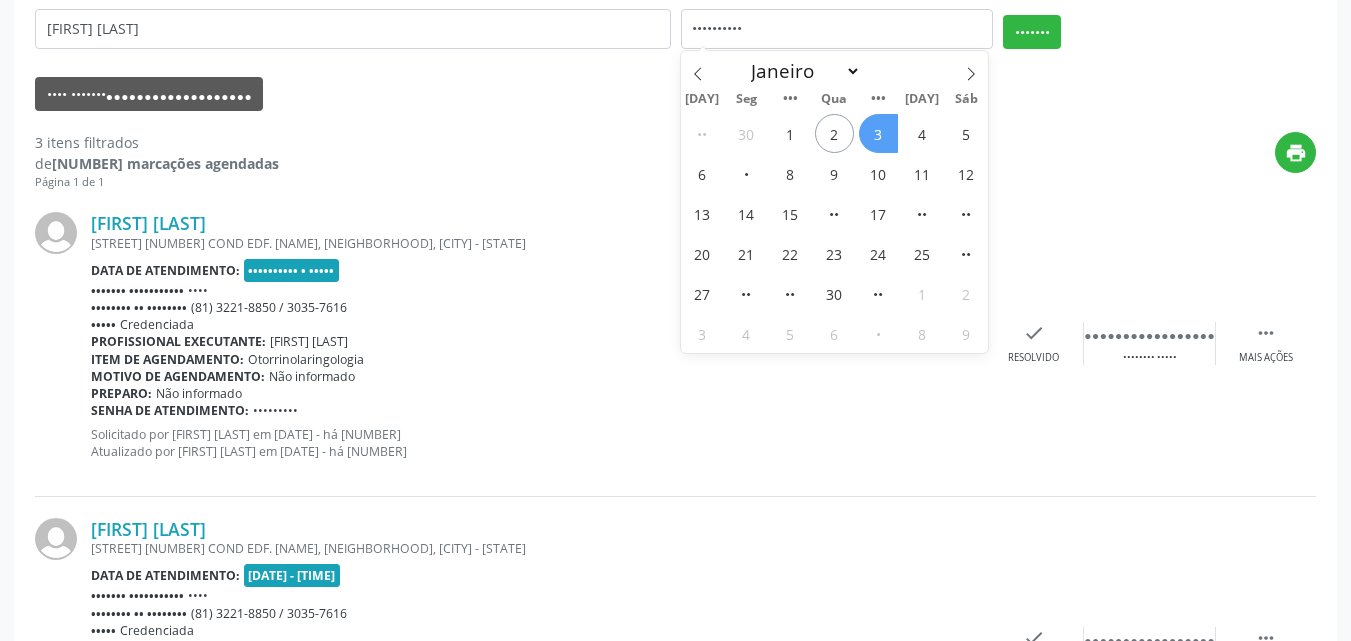 click on "3" at bounding box center [878, 133] 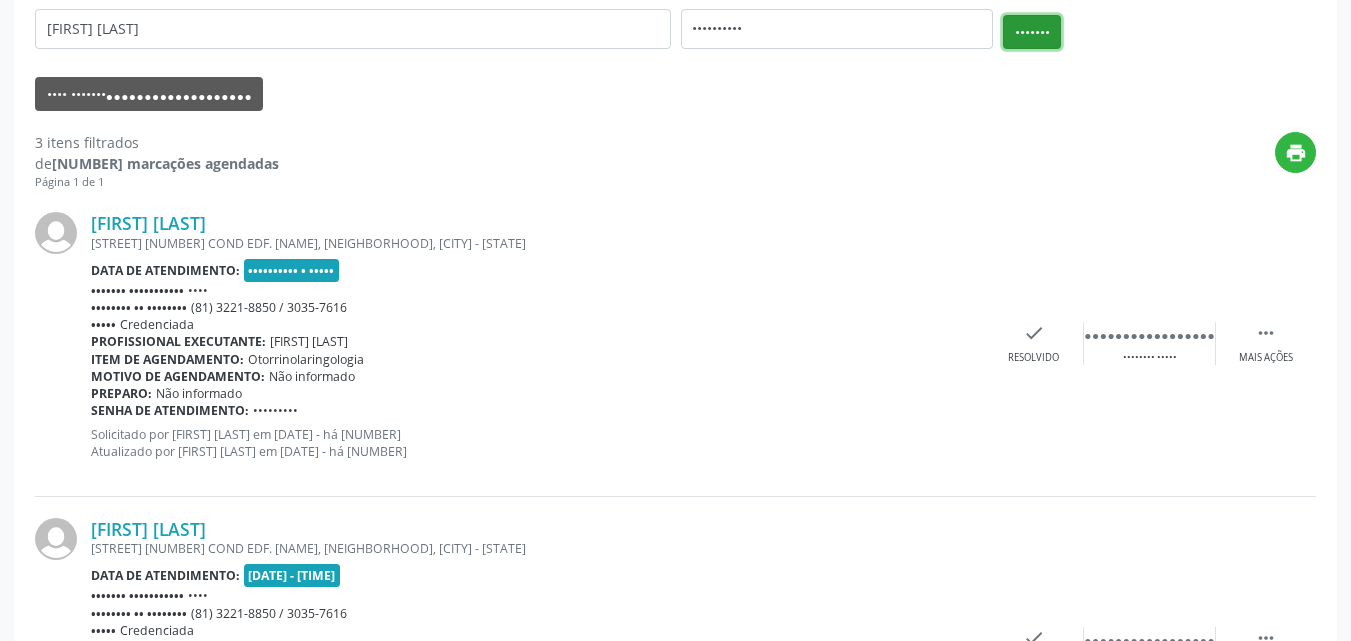 click on "•••••••" at bounding box center (1032, 32) 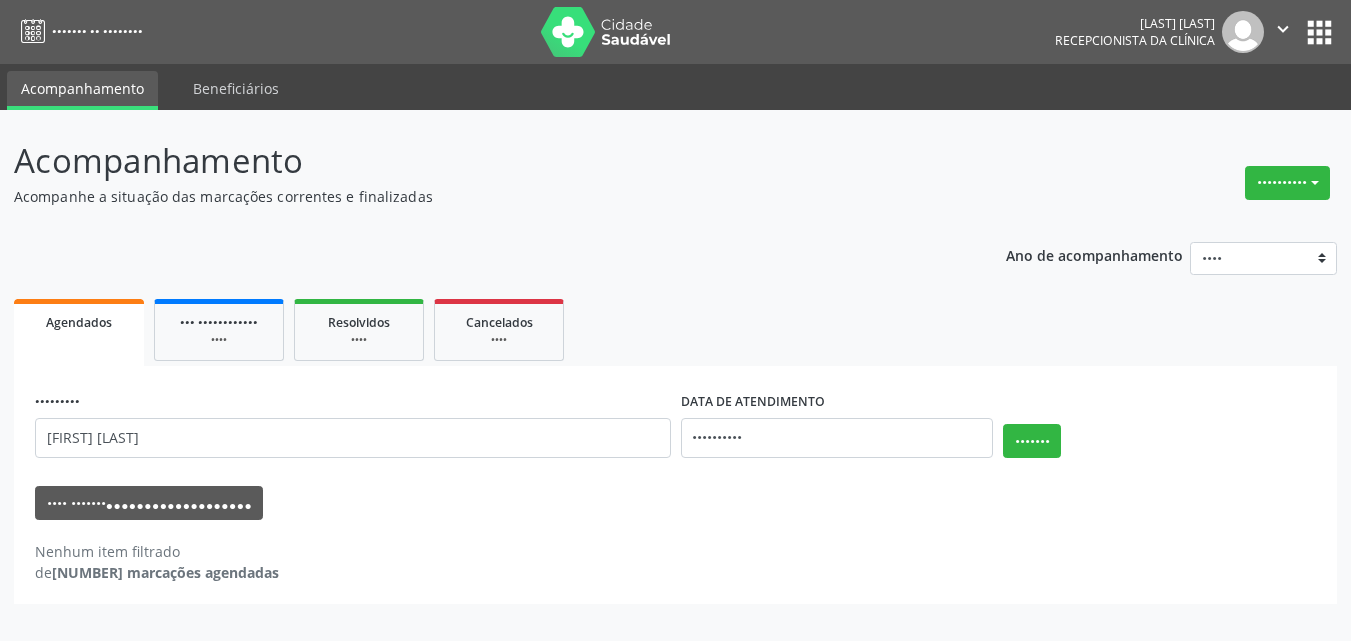 scroll, scrollTop: 0, scrollLeft: 0, axis: both 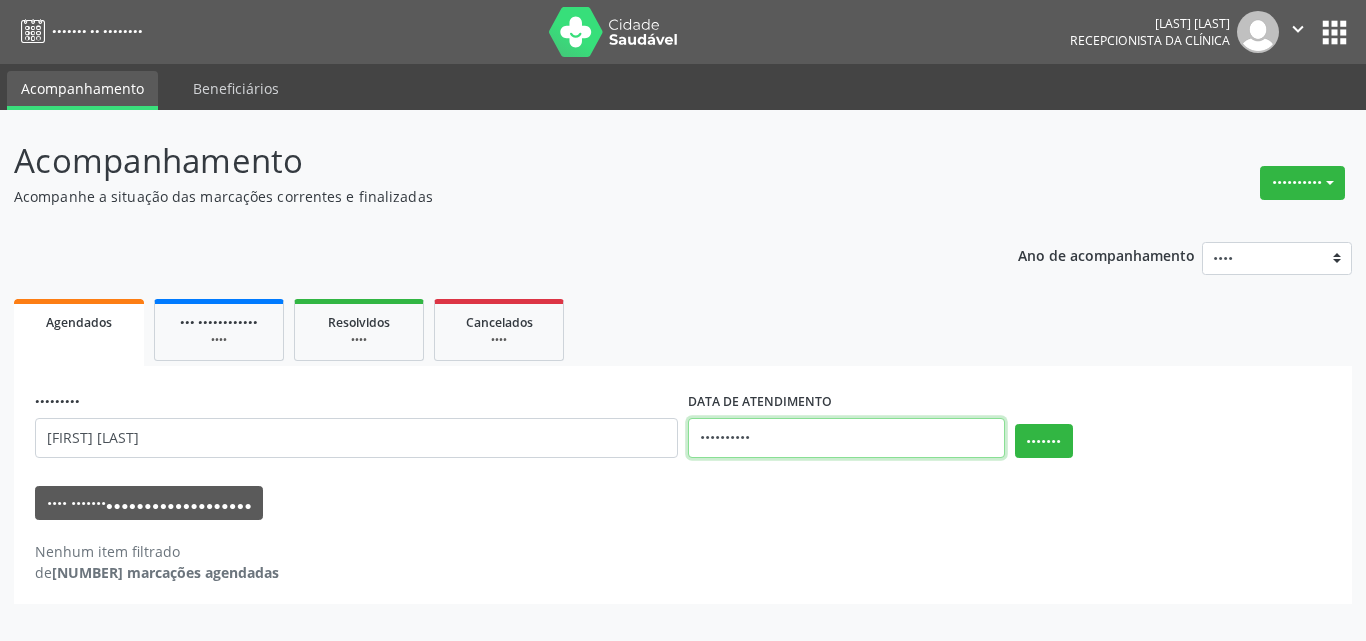 click on "••••••••••" at bounding box center (846, 438) 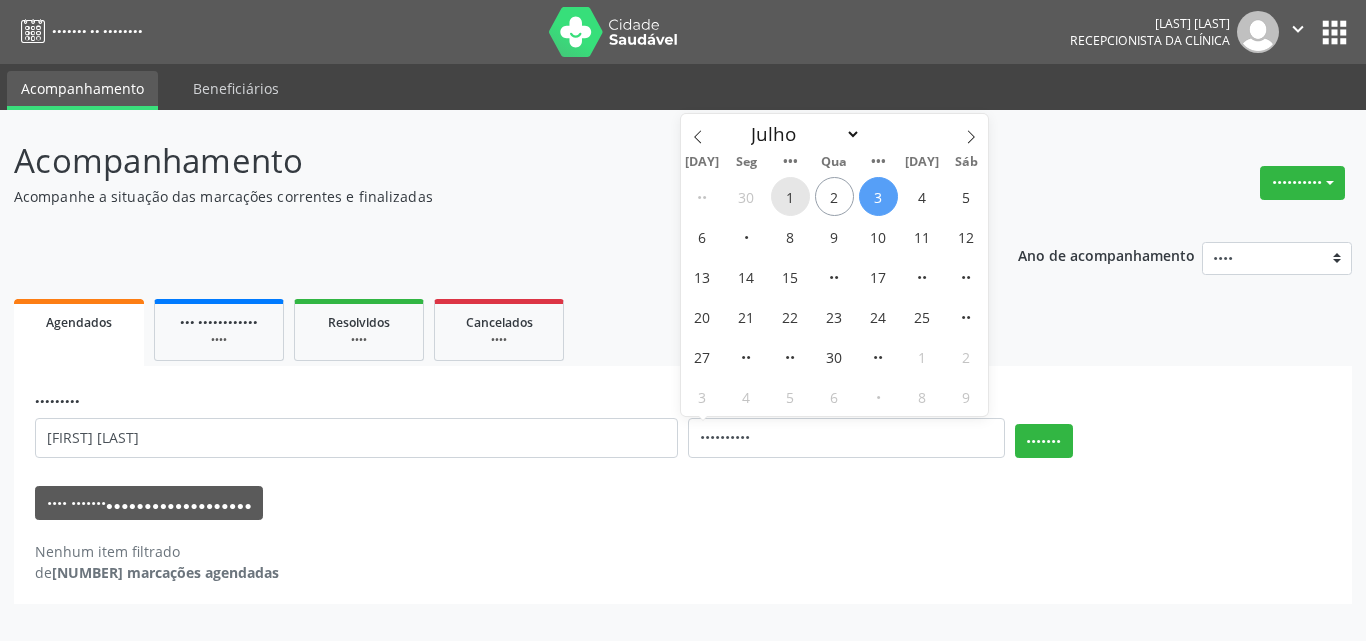 click on "1" at bounding box center [790, 196] 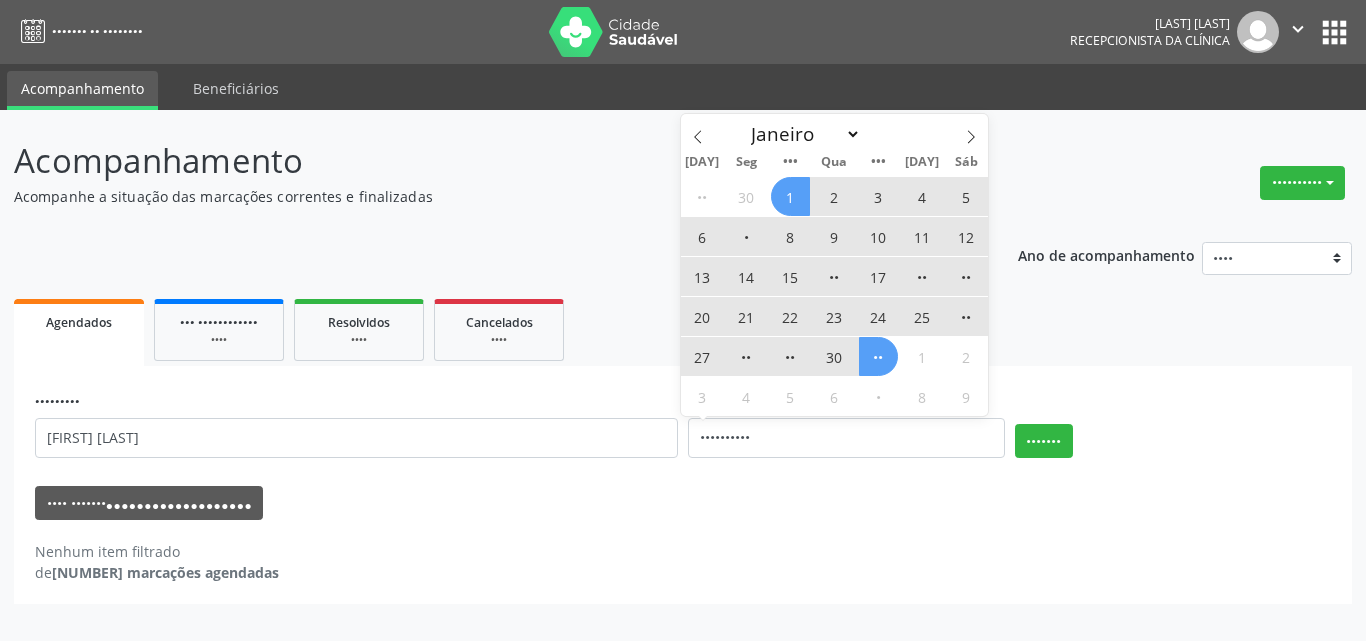 click on "••" at bounding box center [878, 356] 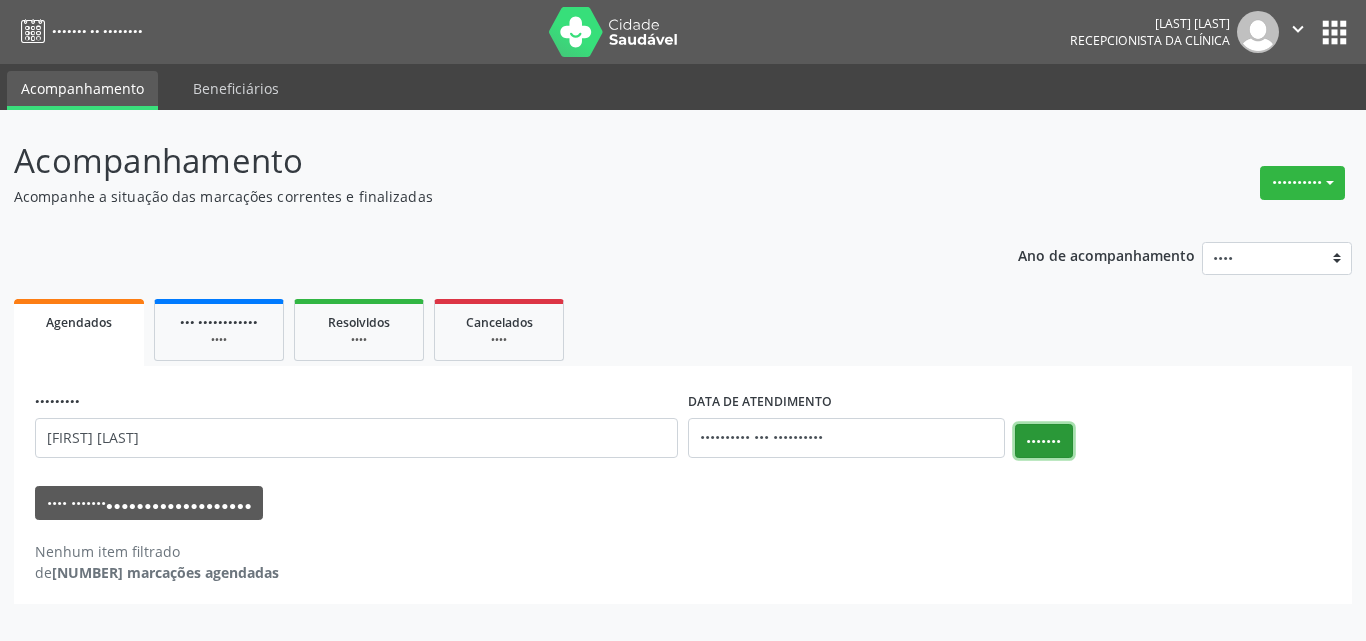 click on "•••••••" at bounding box center (1044, 441) 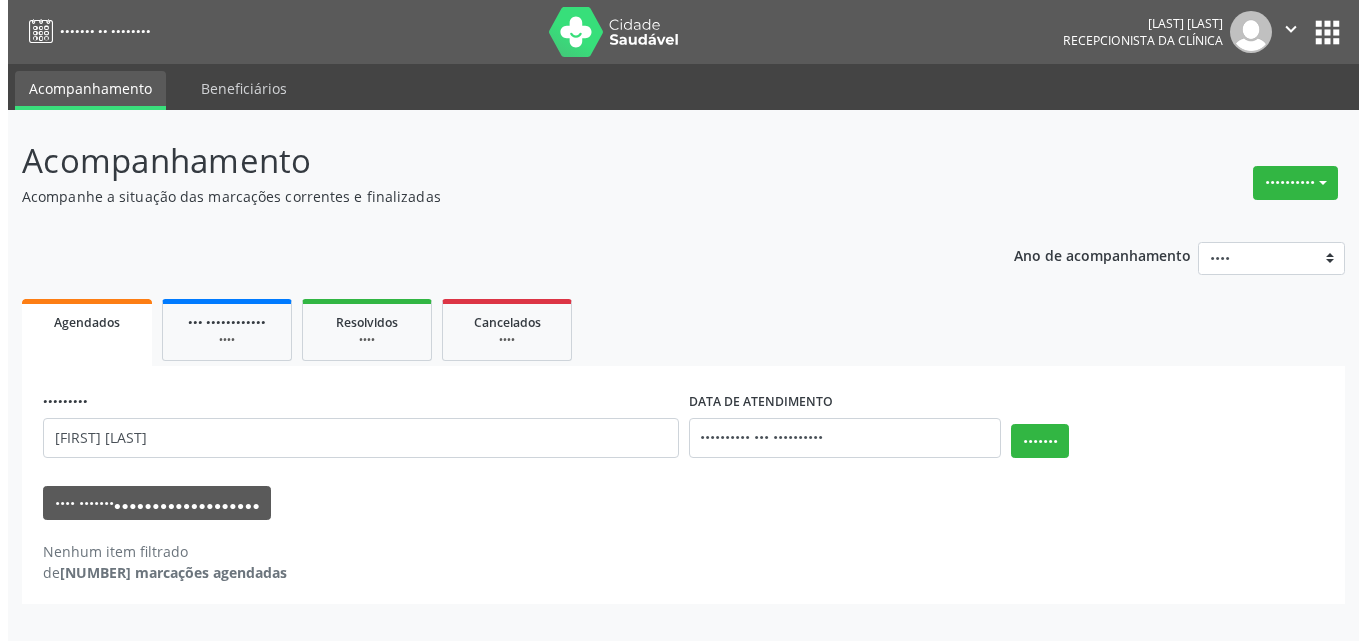 scroll, scrollTop: 0, scrollLeft: 0, axis: both 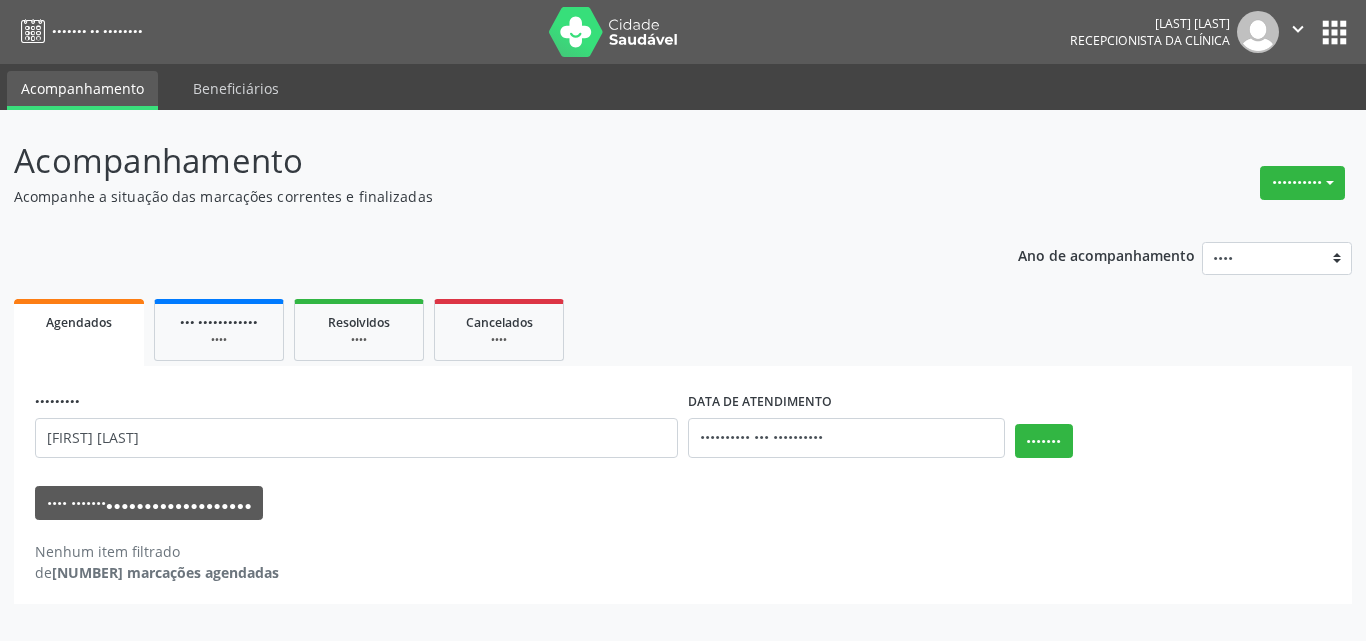 click on "••••••••••" at bounding box center [1302, 183] 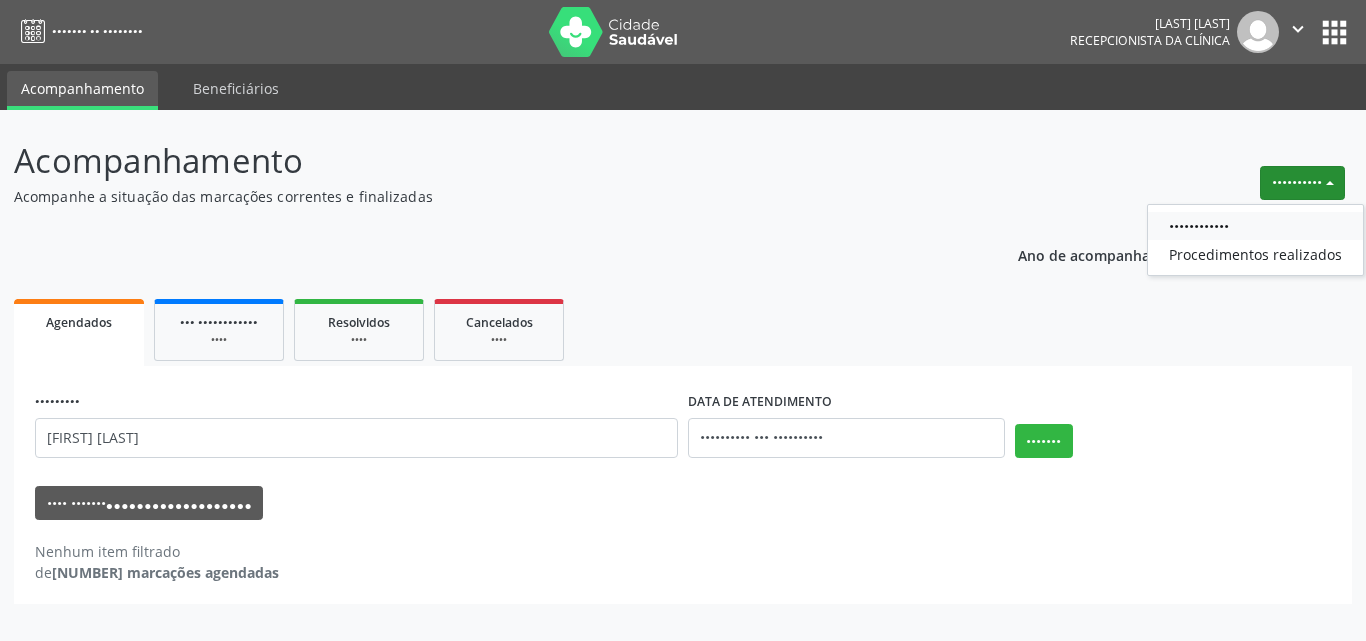 click on "••••••••••••" at bounding box center [1255, 226] 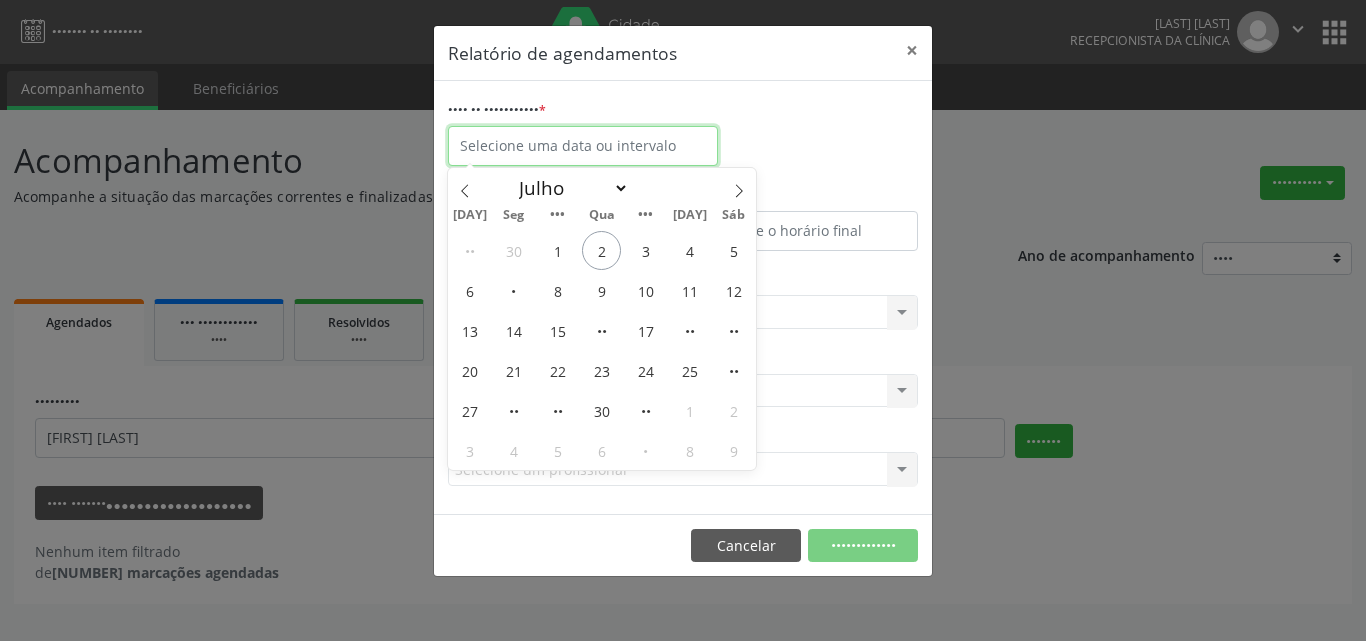 click at bounding box center [583, 146] 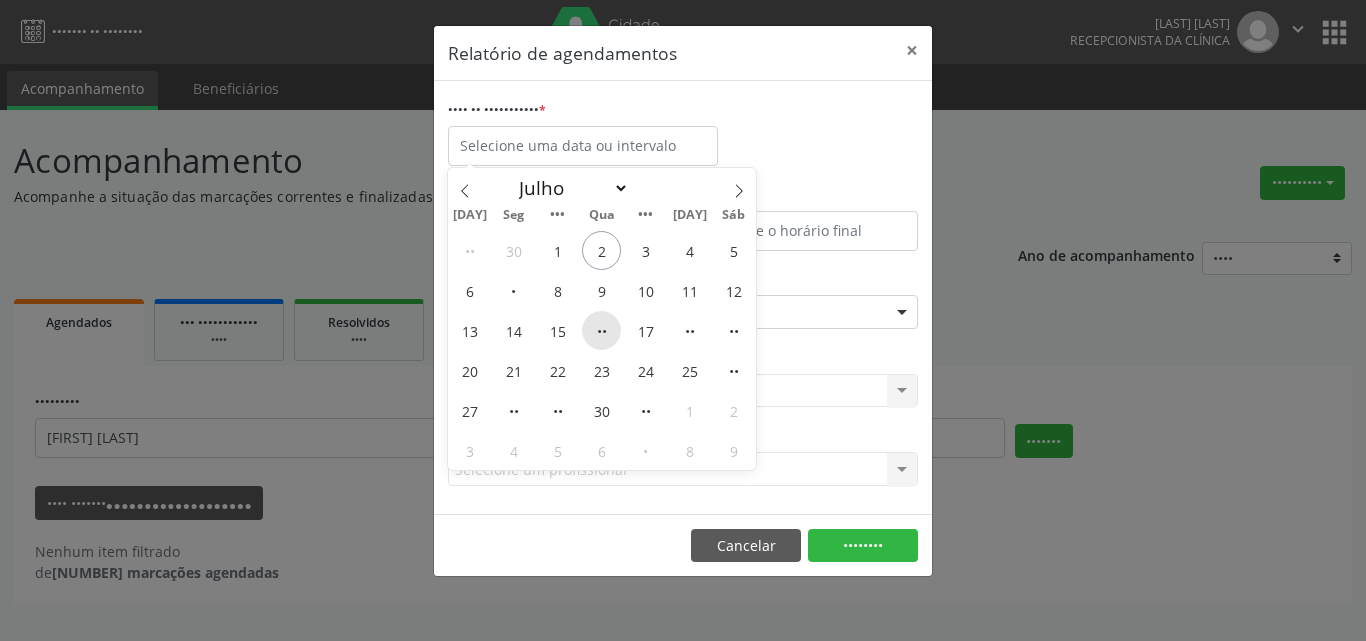 click on "••" at bounding box center (601, 330) 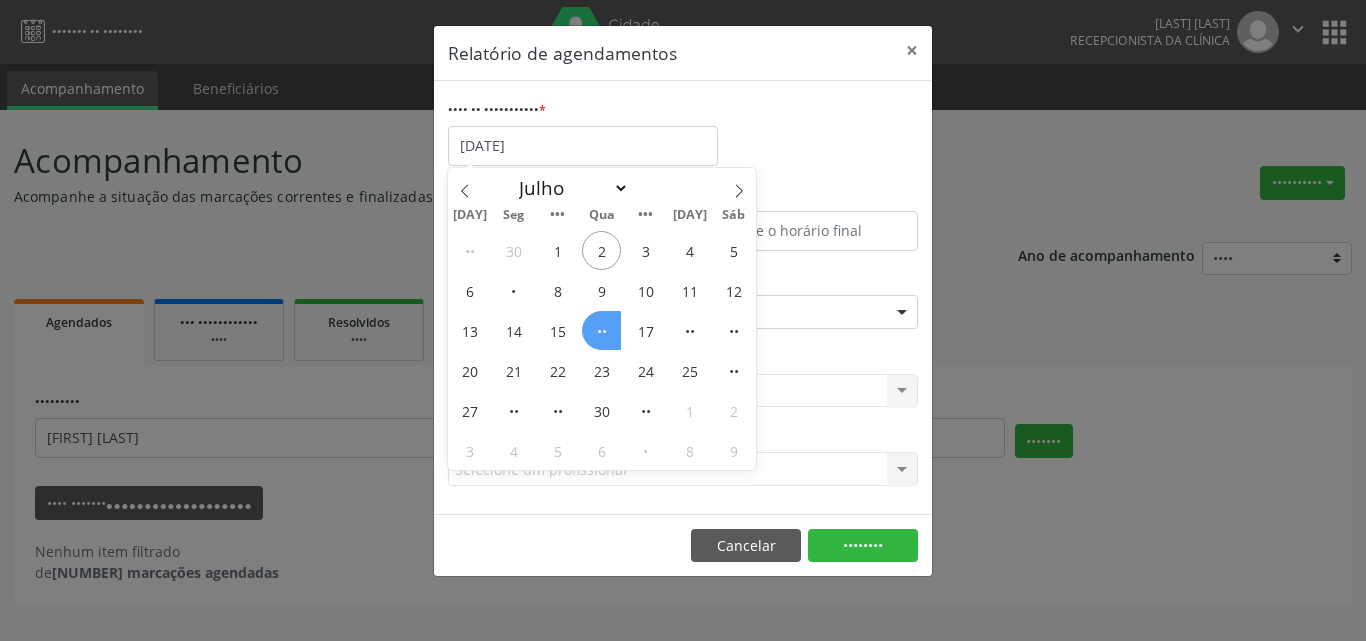 click on "••" at bounding box center [601, 330] 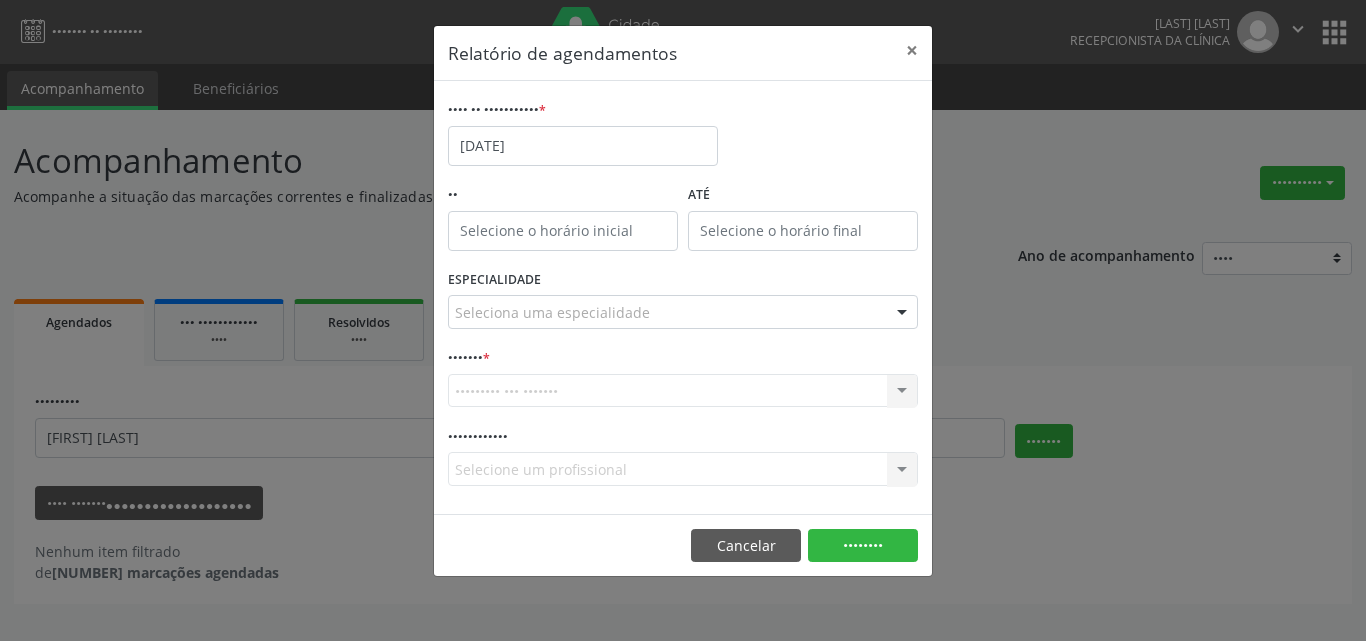click on "Seleciona uma especialidade" at bounding box center (683, 312) 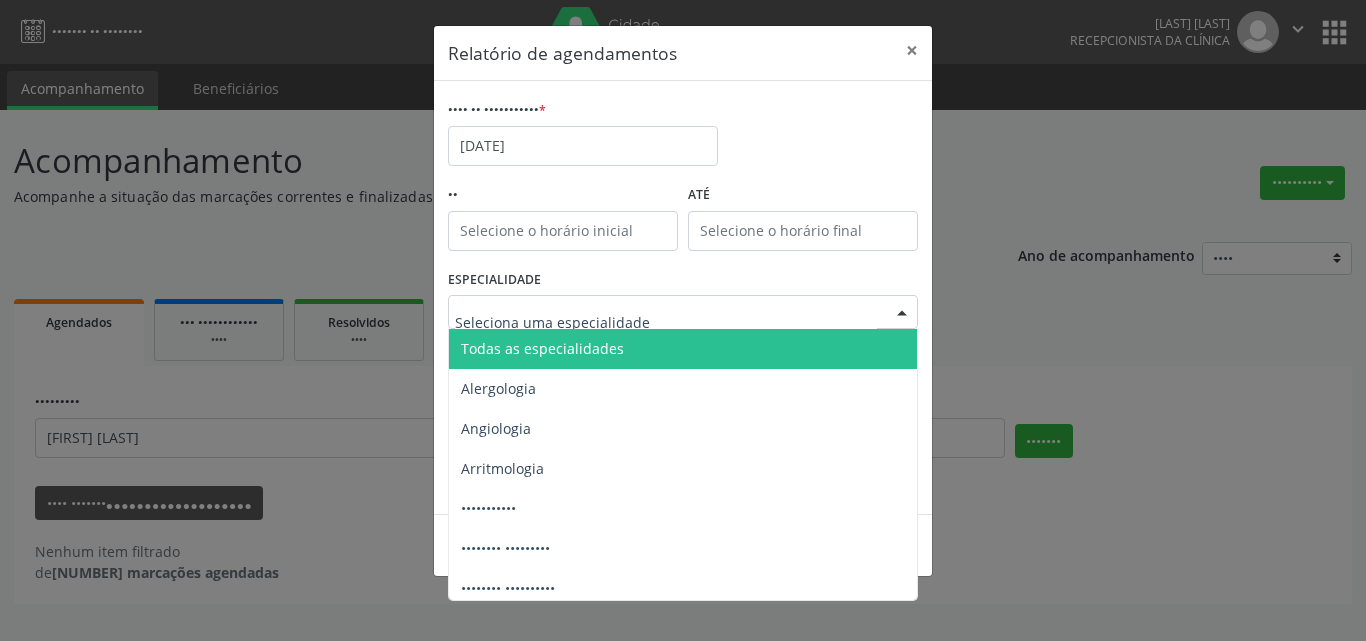 click on "Todas as especialidades" at bounding box center (542, 348) 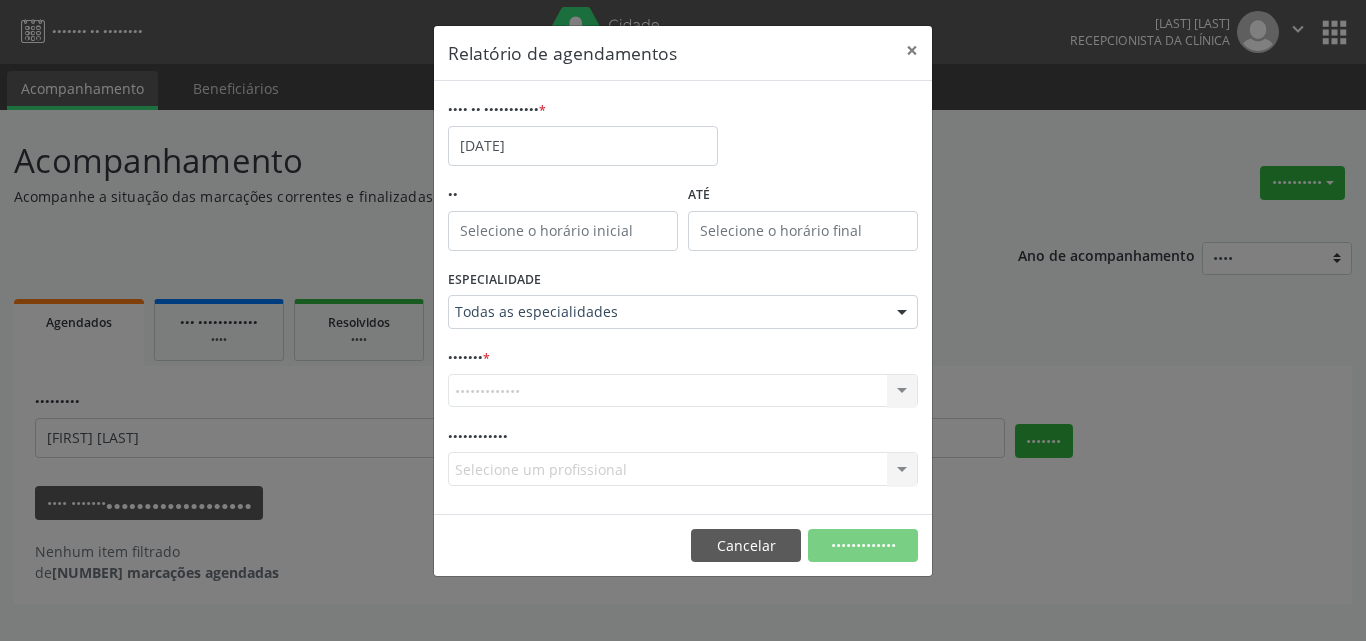 click on "Todas as especialidades" at bounding box center [543, 348] 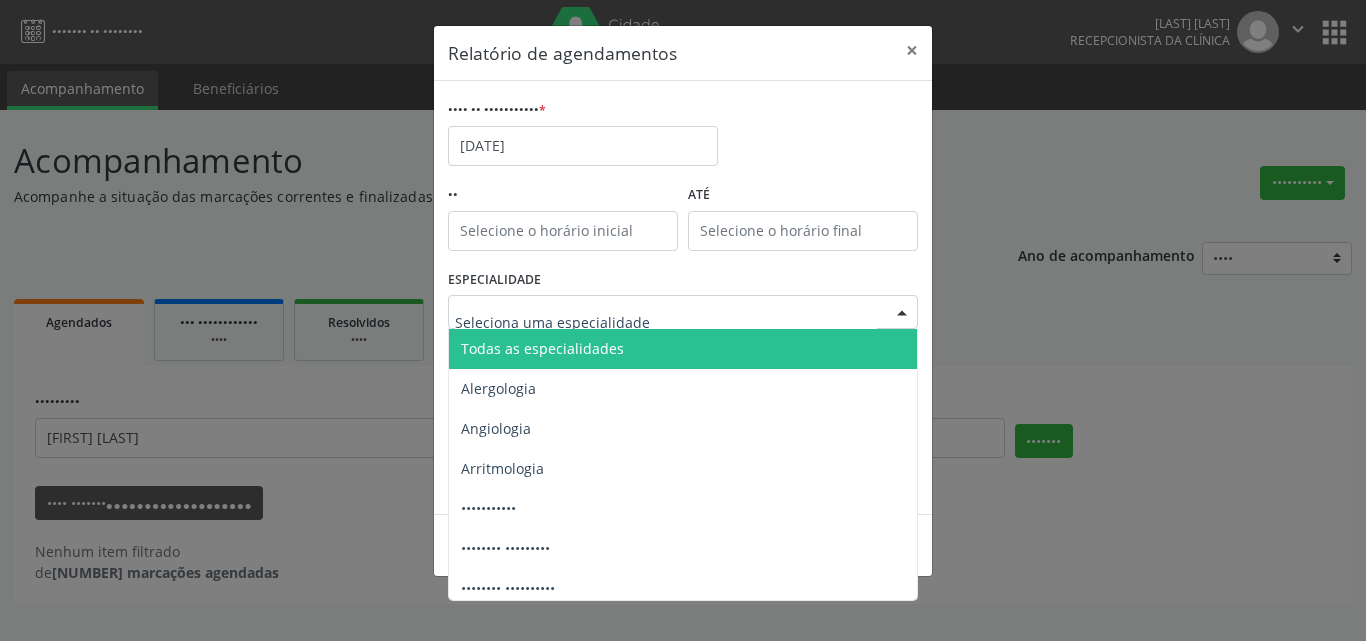 click on "Todas as especialidades" at bounding box center (542, 348) 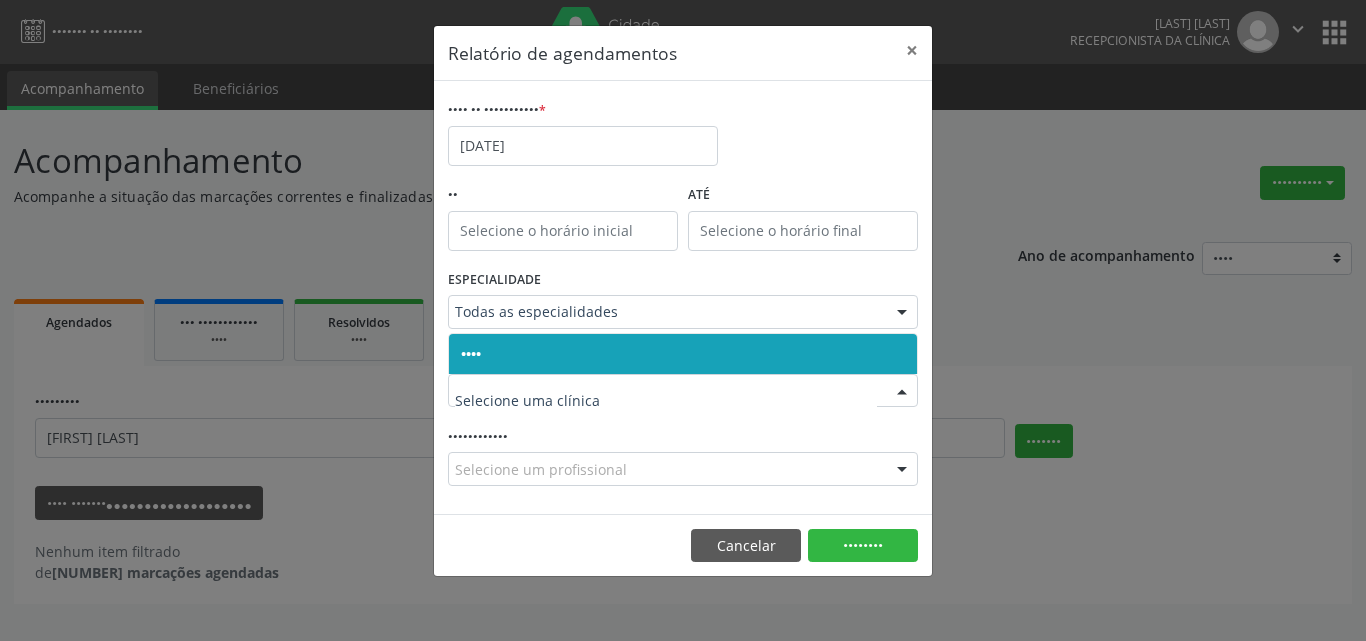 click on "••••" at bounding box center [683, 354] 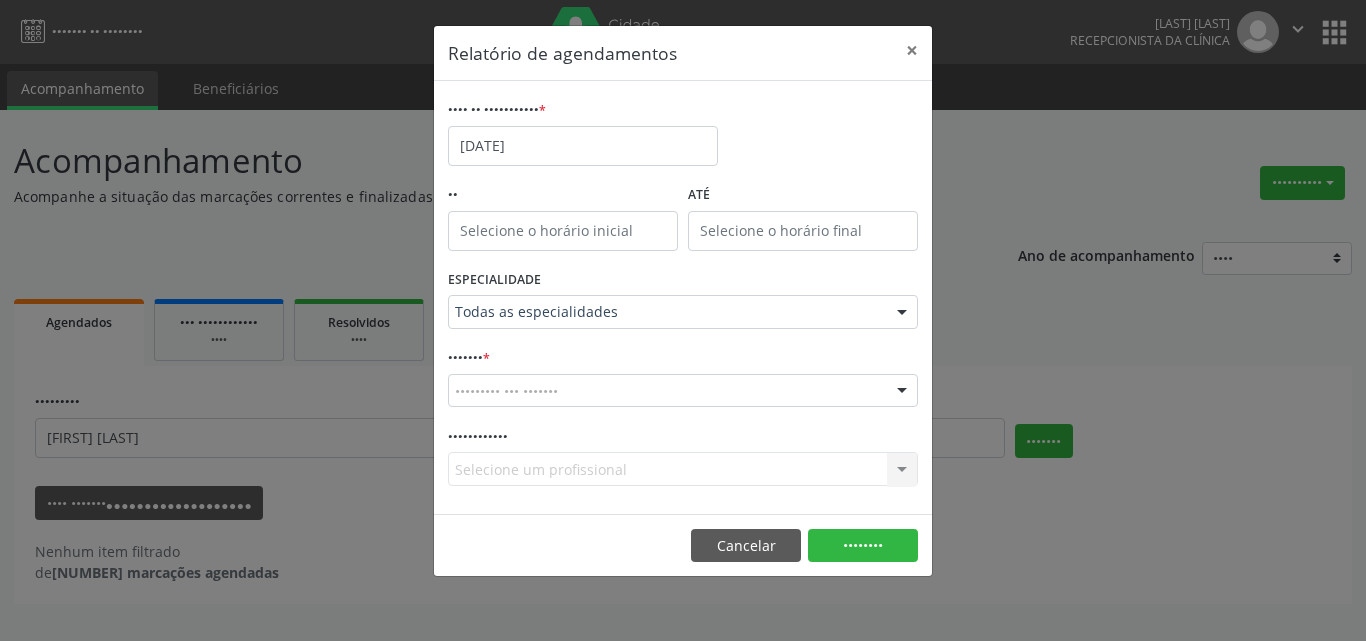 click on "••••" at bounding box center [683, 354] 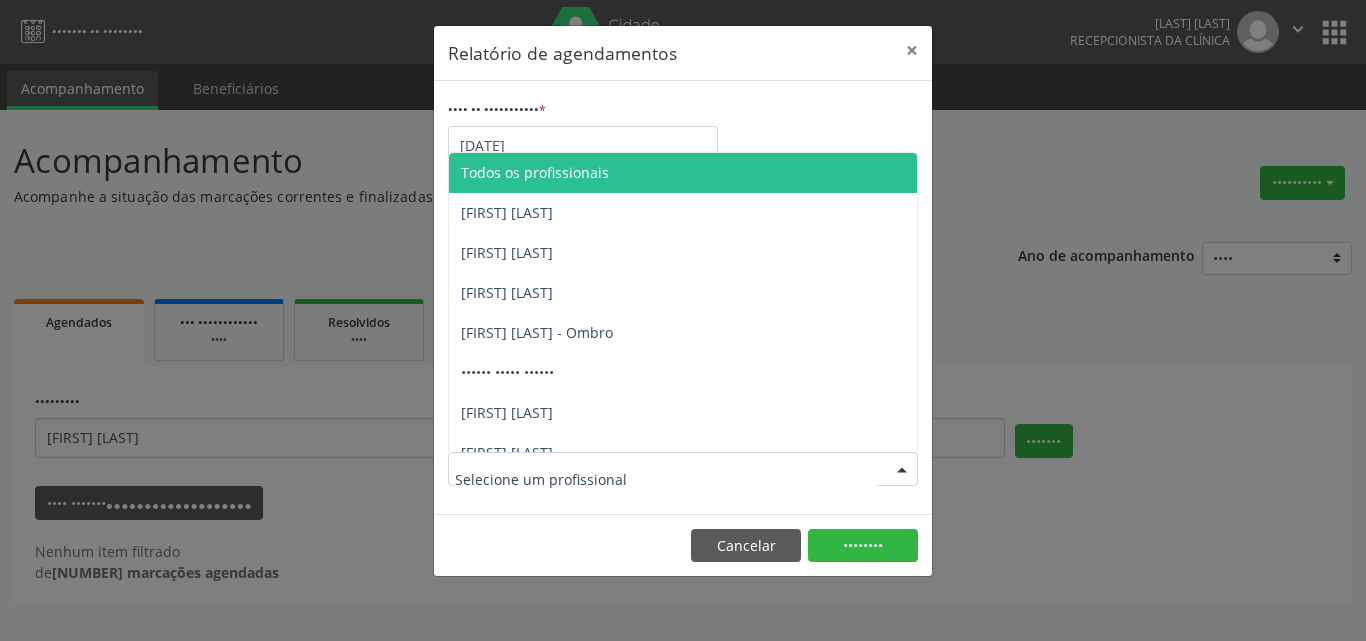 click on "Todos os profissionais" at bounding box center (535, 172) 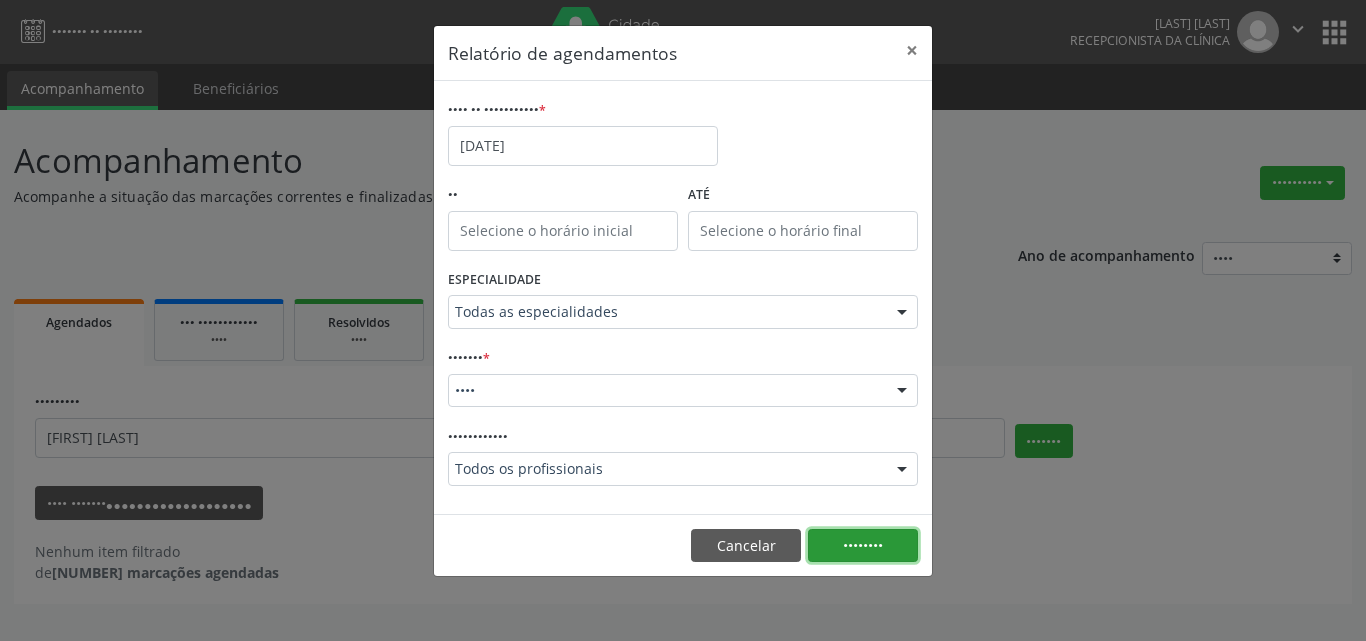 click on "••••••••" at bounding box center (863, 546) 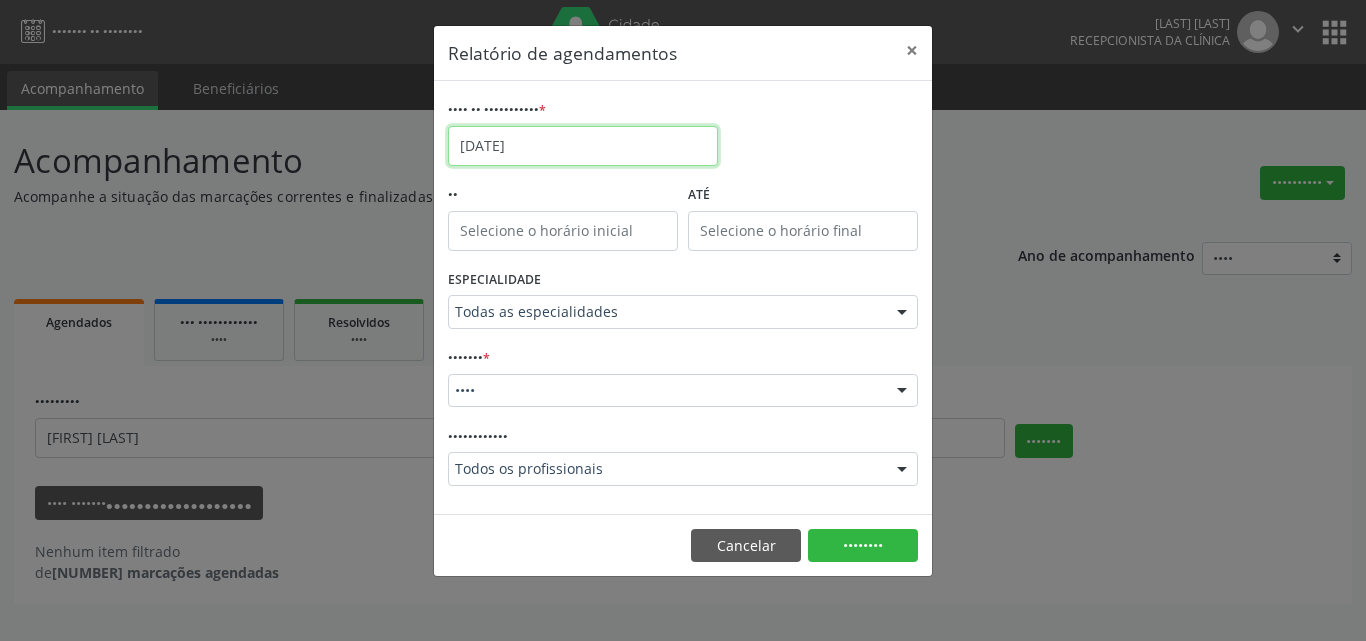 click on "[DATE]" at bounding box center (583, 146) 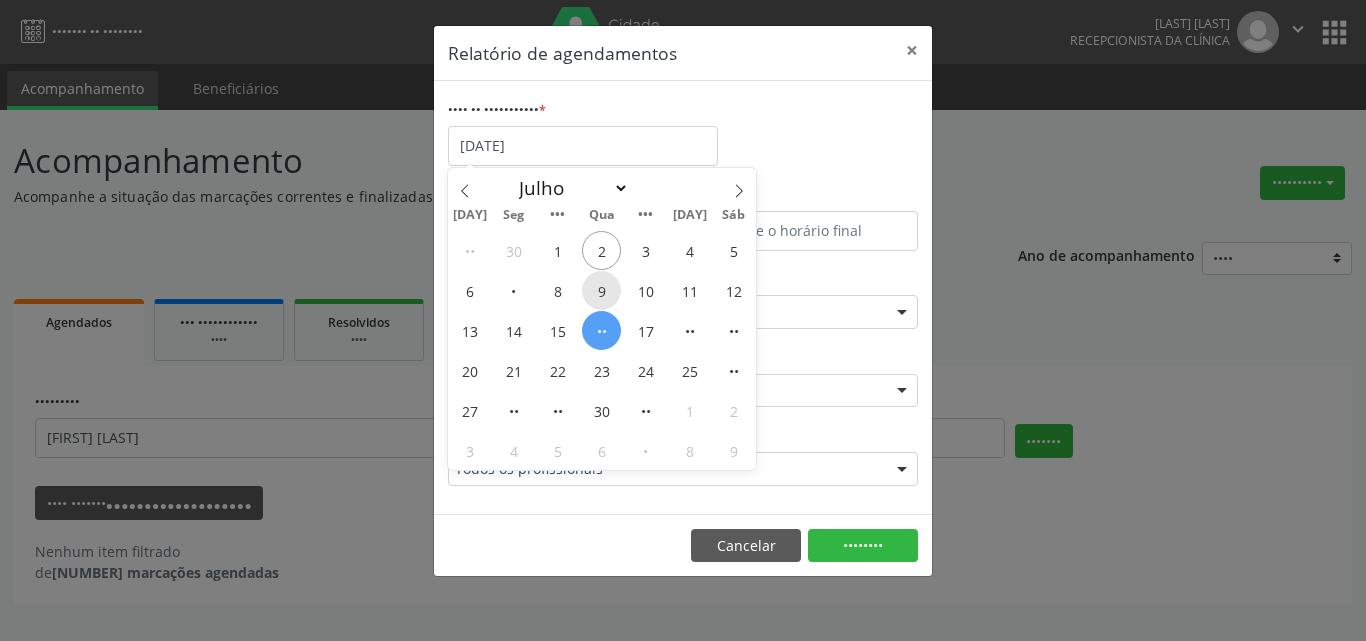 click on "9" at bounding box center (601, 290) 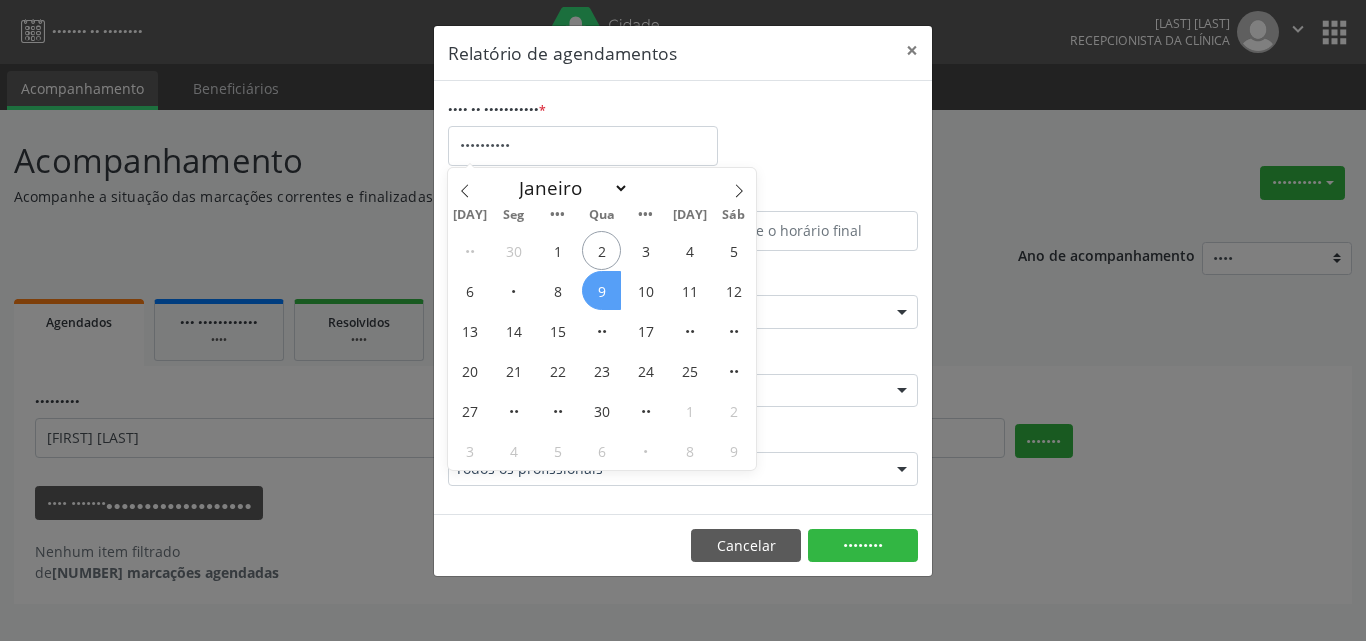 click on "9" at bounding box center (601, 290) 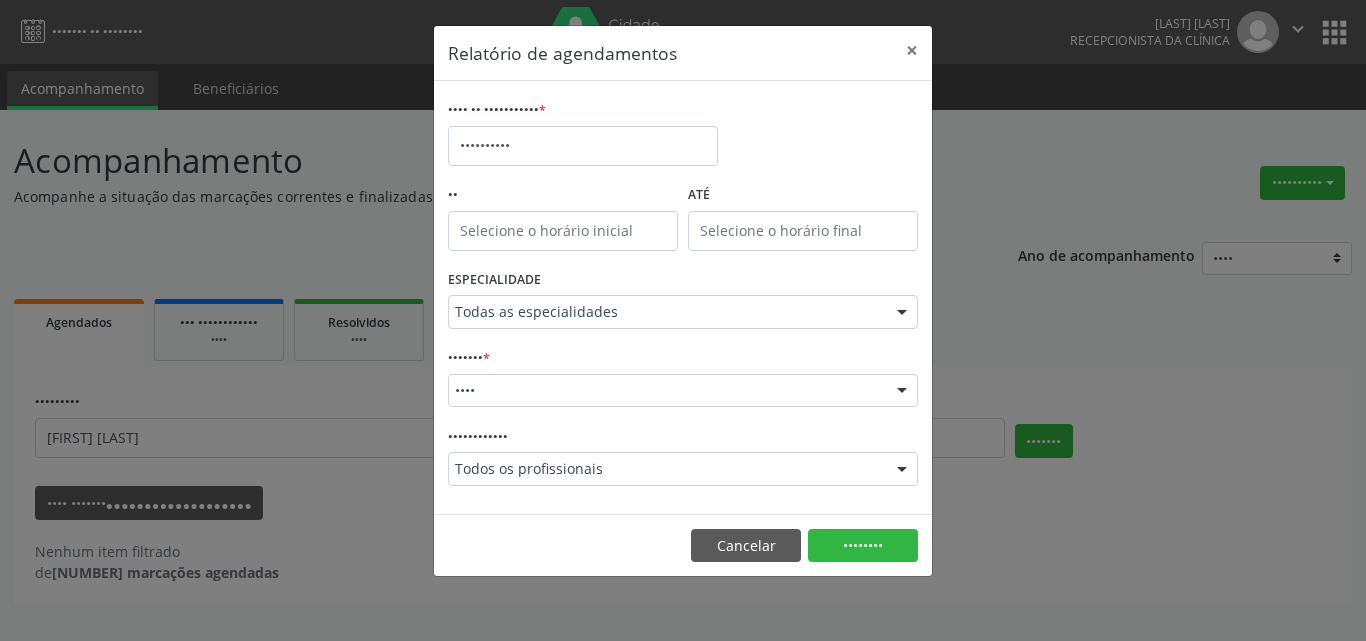 drag, startPoint x: 529, startPoint y: 452, endPoint x: 526, endPoint y: 467, distance: 15.297058 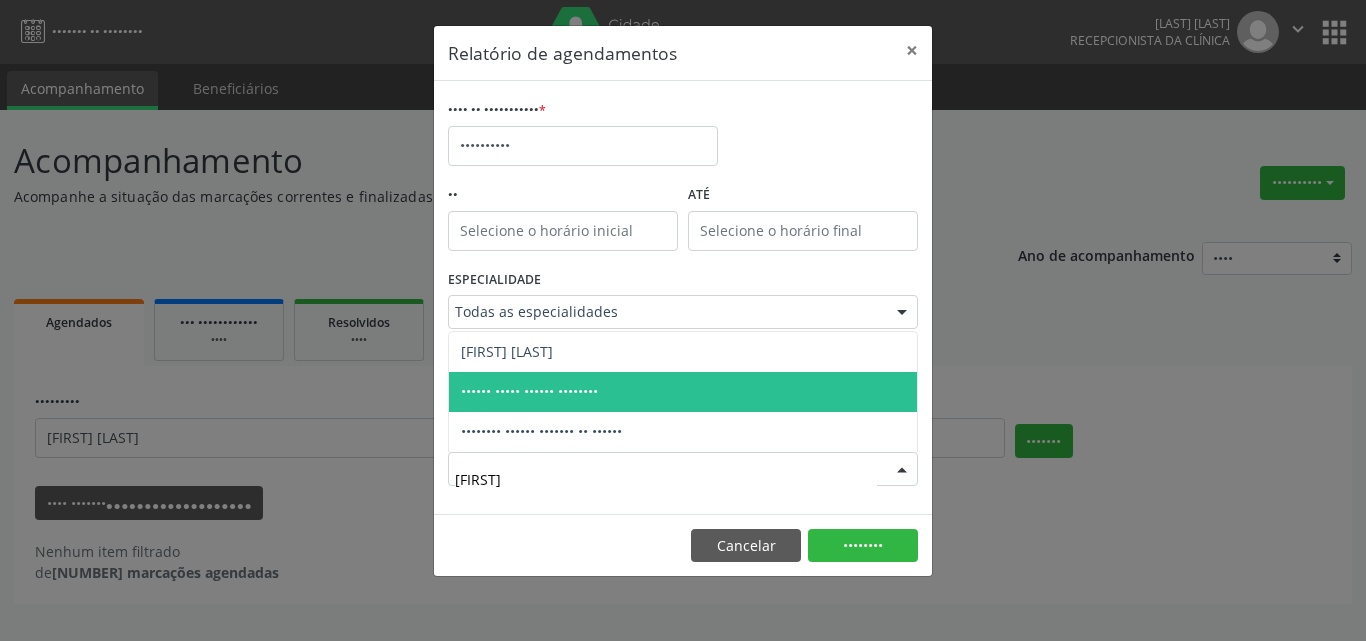 click on "•••••• ••••• •••••• ••••••••" at bounding box center (529, 391) 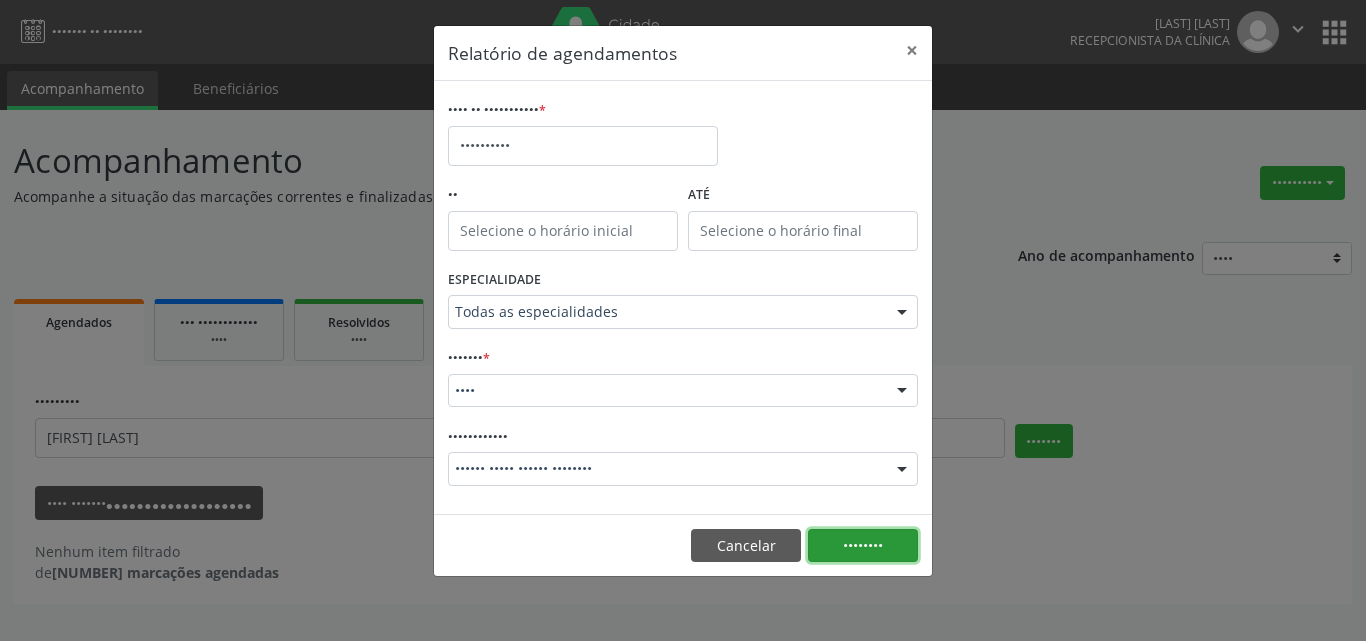 click on "••••••••" at bounding box center [863, 546] 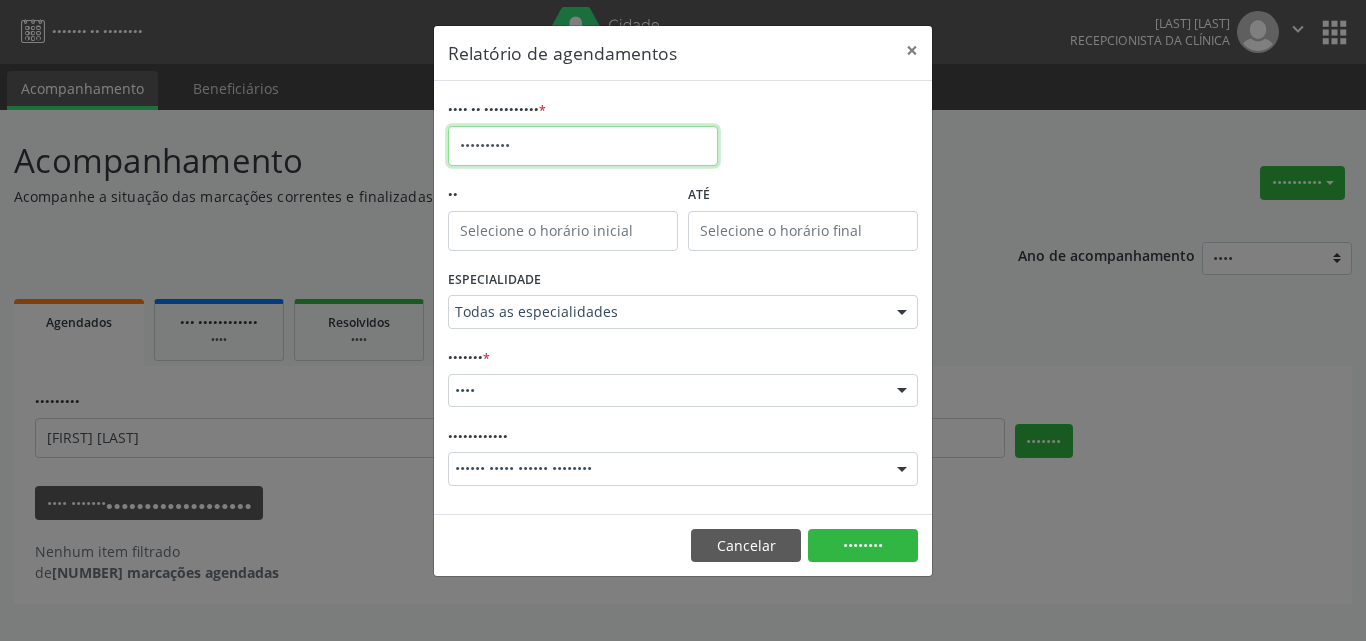 click on "••••••••••" at bounding box center (583, 146) 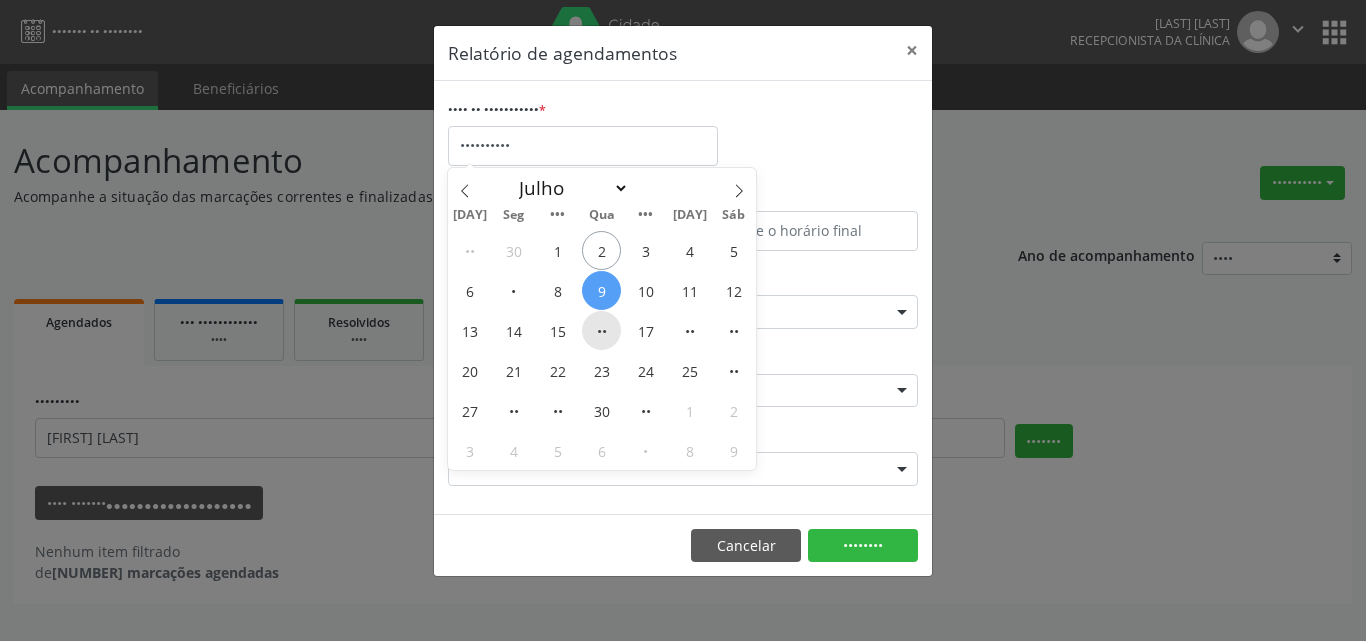 click on "••" at bounding box center (601, 330) 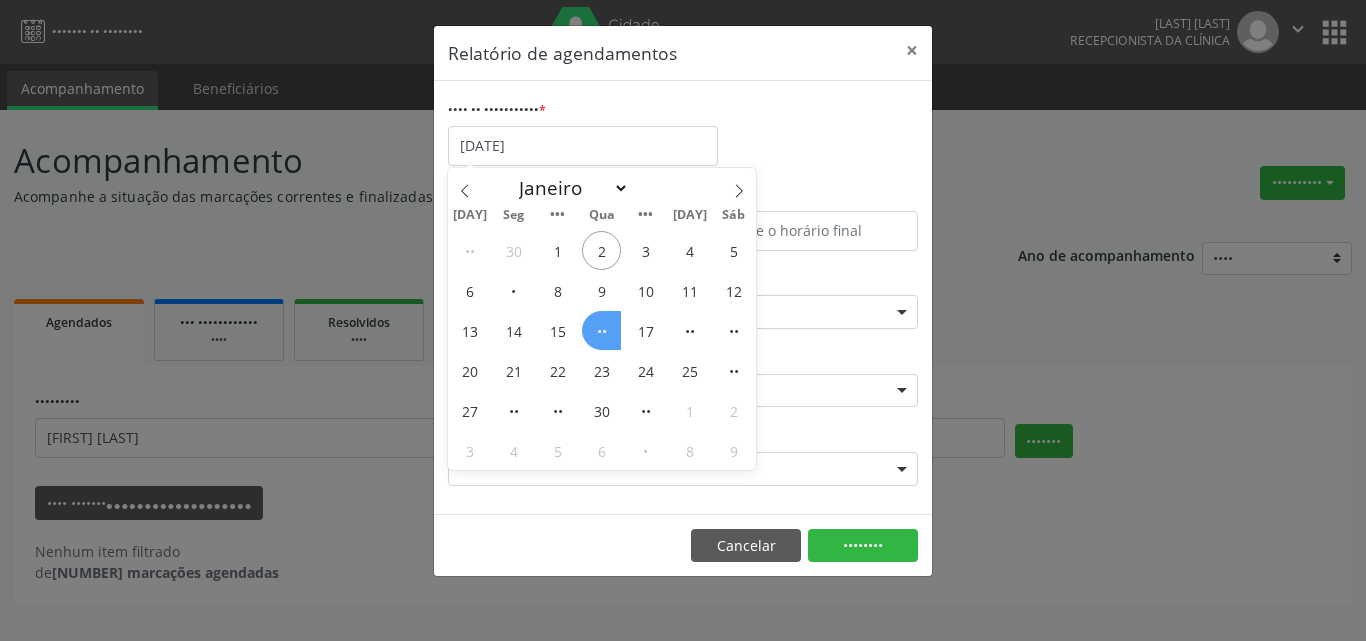 click on "••" at bounding box center (601, 330) 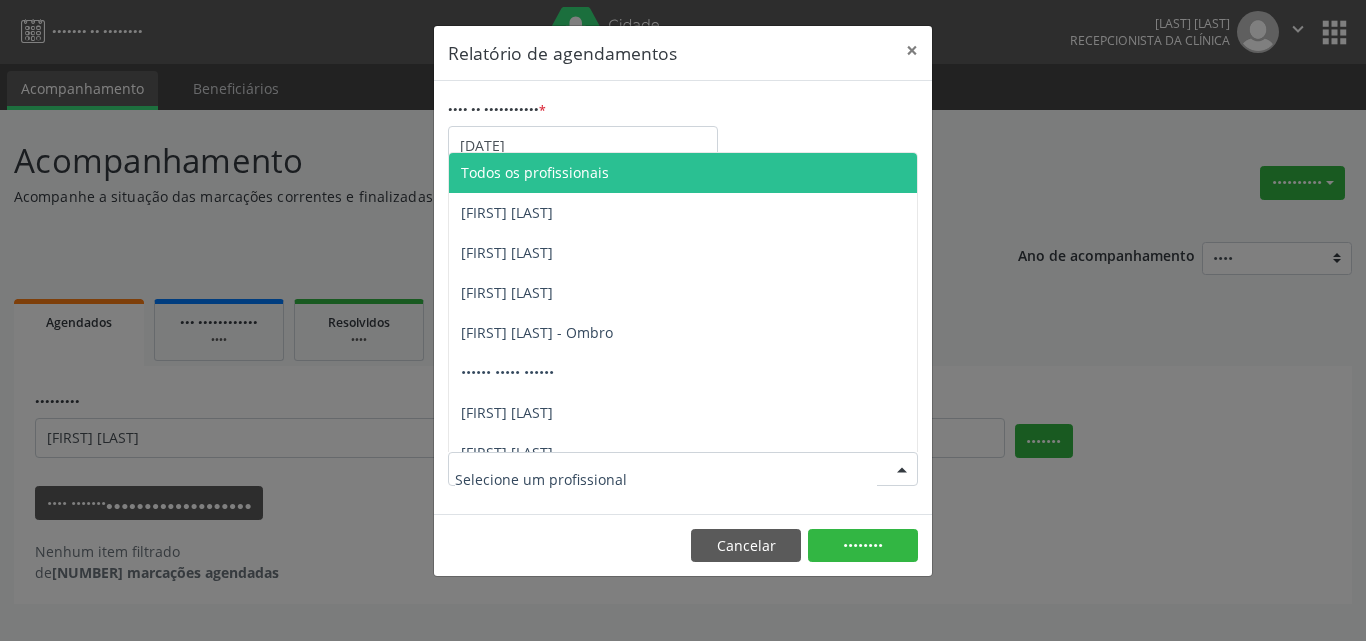click on "Todos os profissionais" at bounding box center (535, 172) 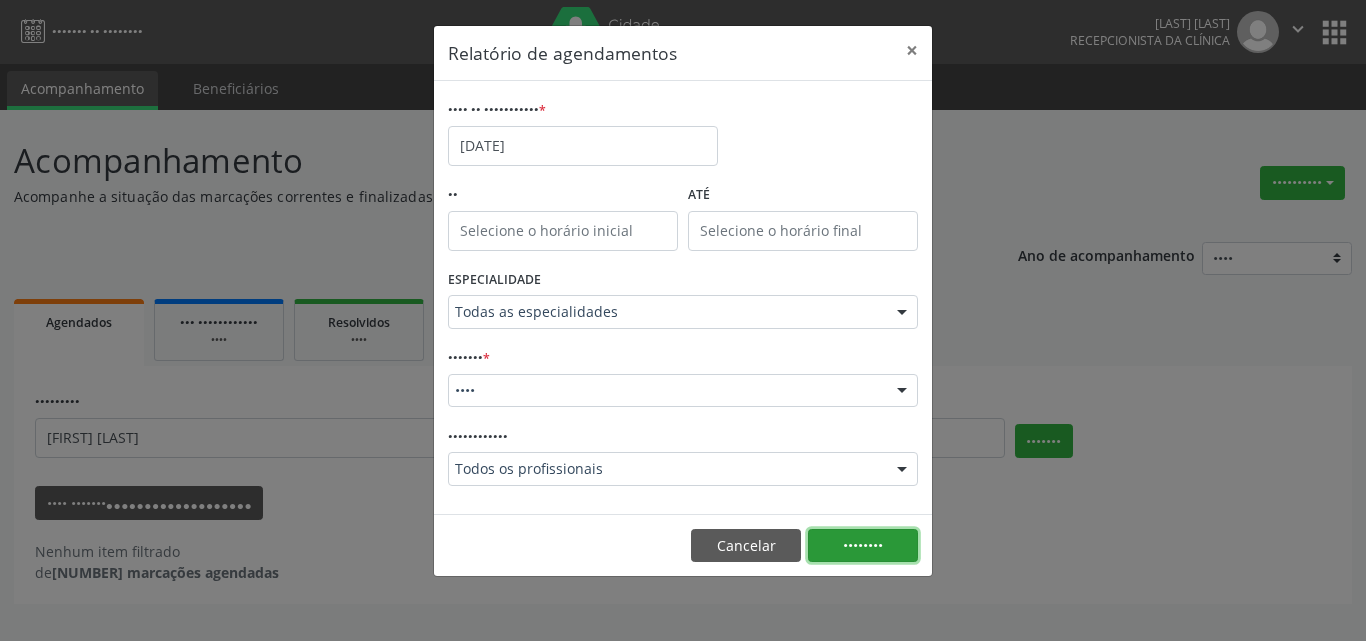click on "••••••••" at bounding box center [863, 546] 